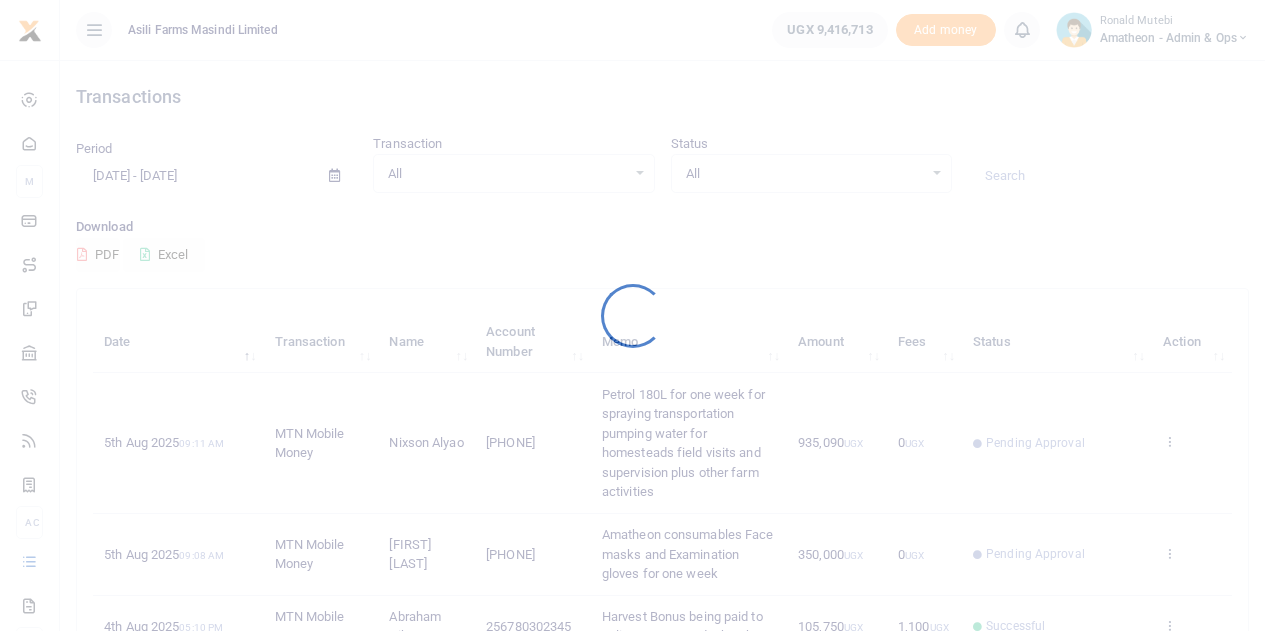 scroll, scrollTop: 0, scrollLeft: 0, axis: both 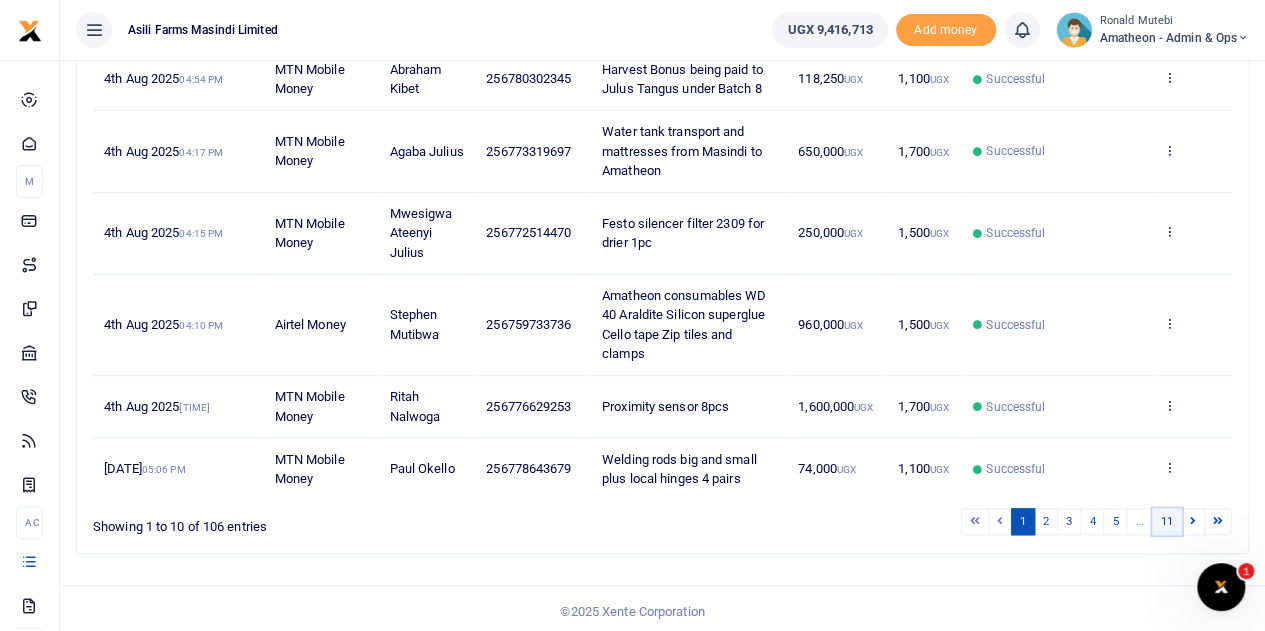 click on "11" at bounding box center [1167, 521] 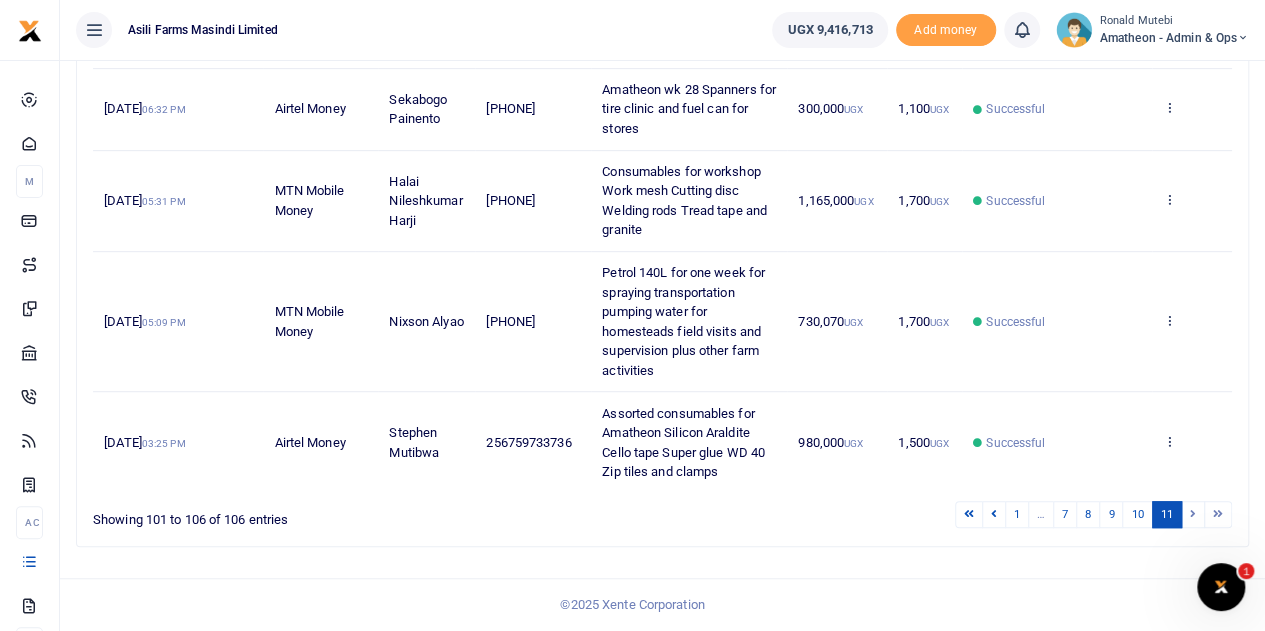scroll, scrollTop: 444, scrollLeft: 0, axis: vertical 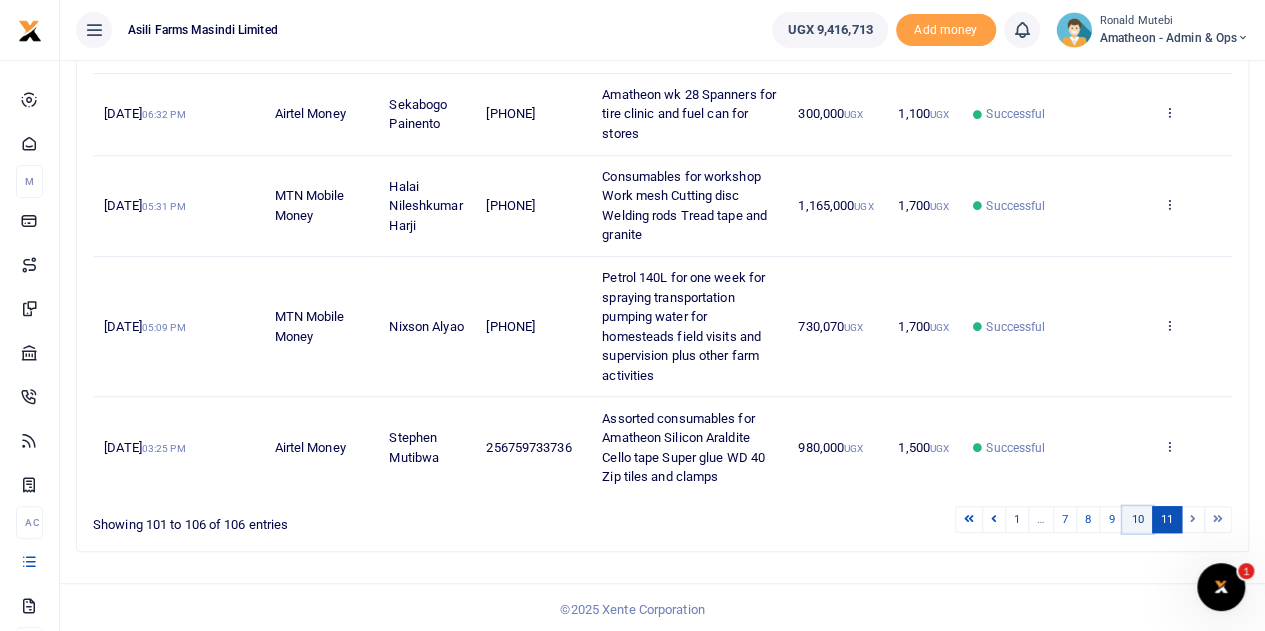 click on "10" at bounding box center (1137, 519) 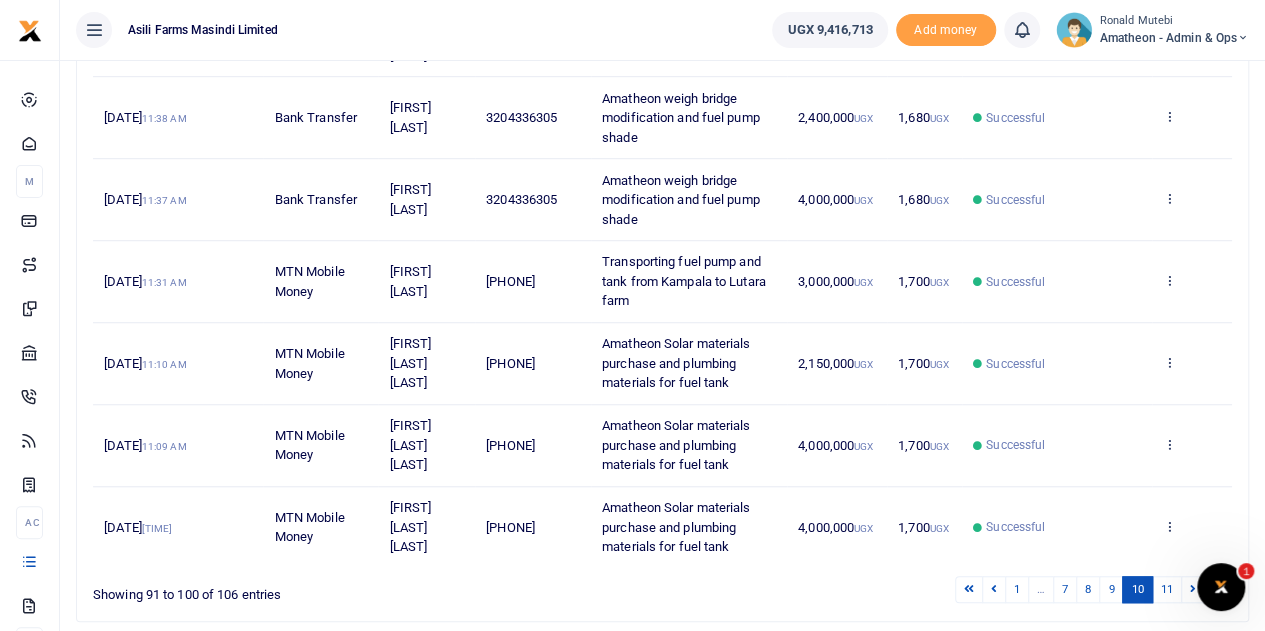 scroll, scrollTop: 572, scrollLeft: 0, axis: vertical 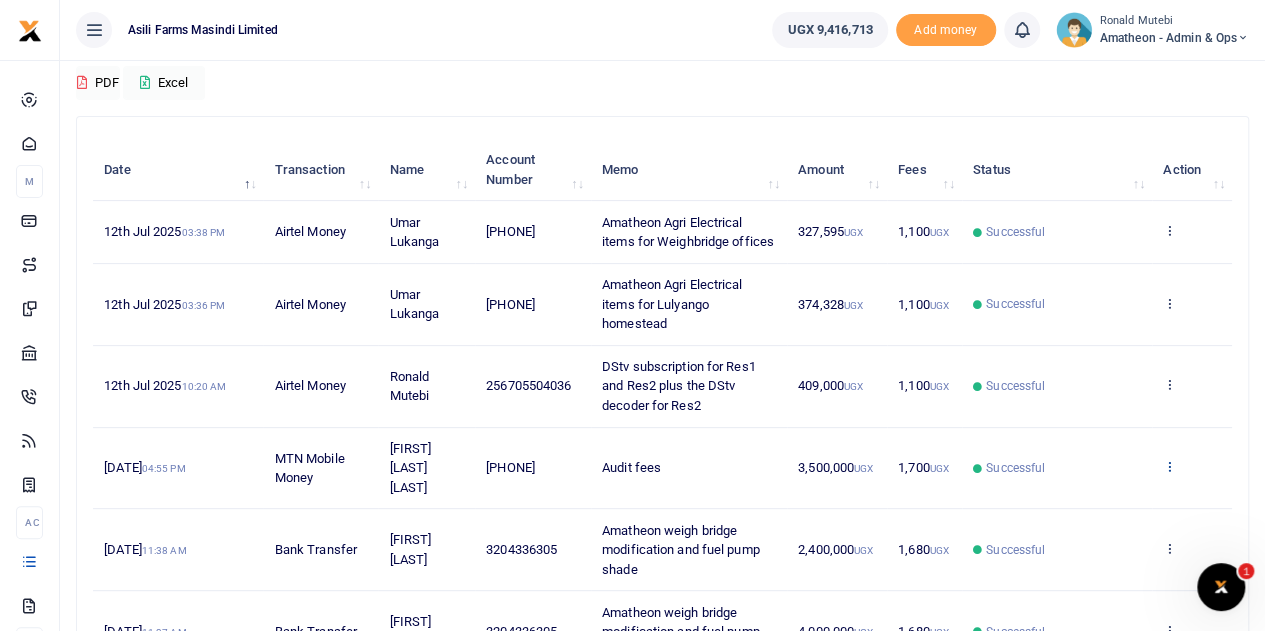 click at bounding box center (1169, 466) 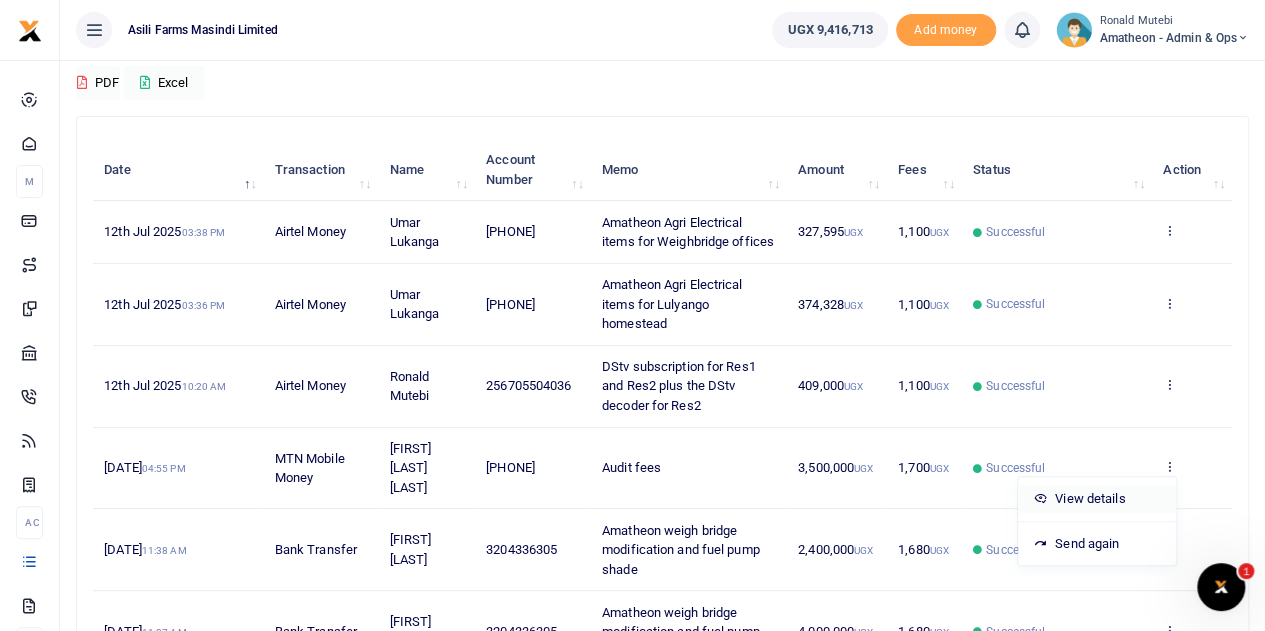 click on "View details" at bounding box center [1097, 499] 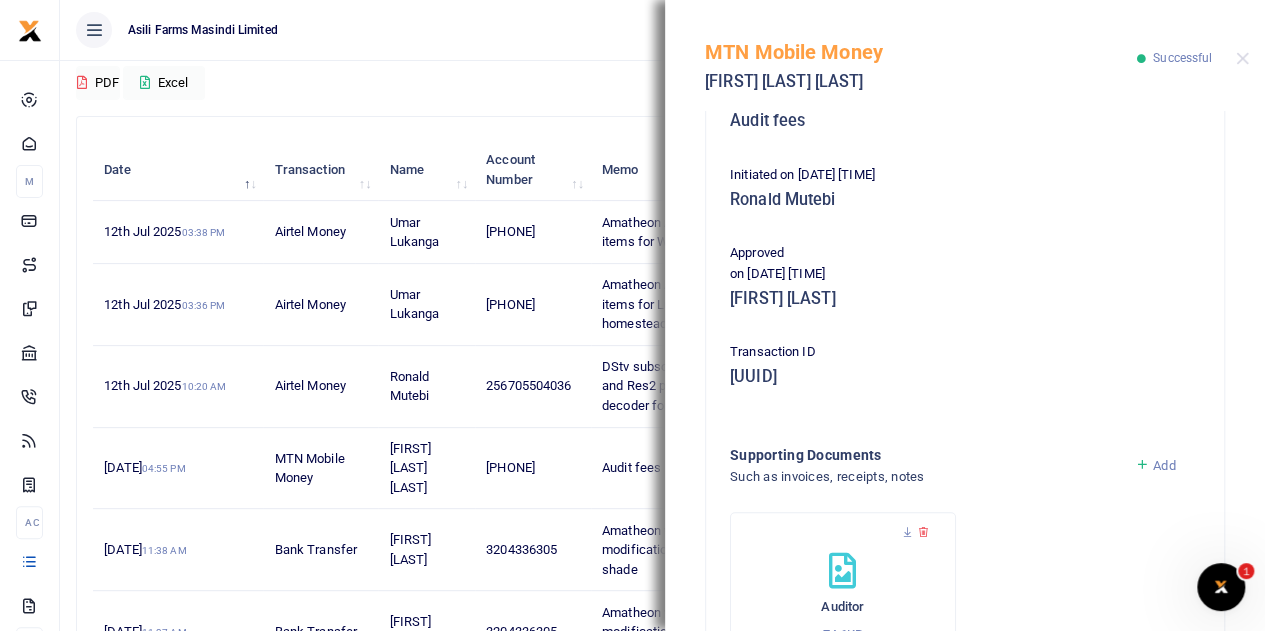 scroll, scrollTop: 400, scrollLeft: 0, axis: vertical 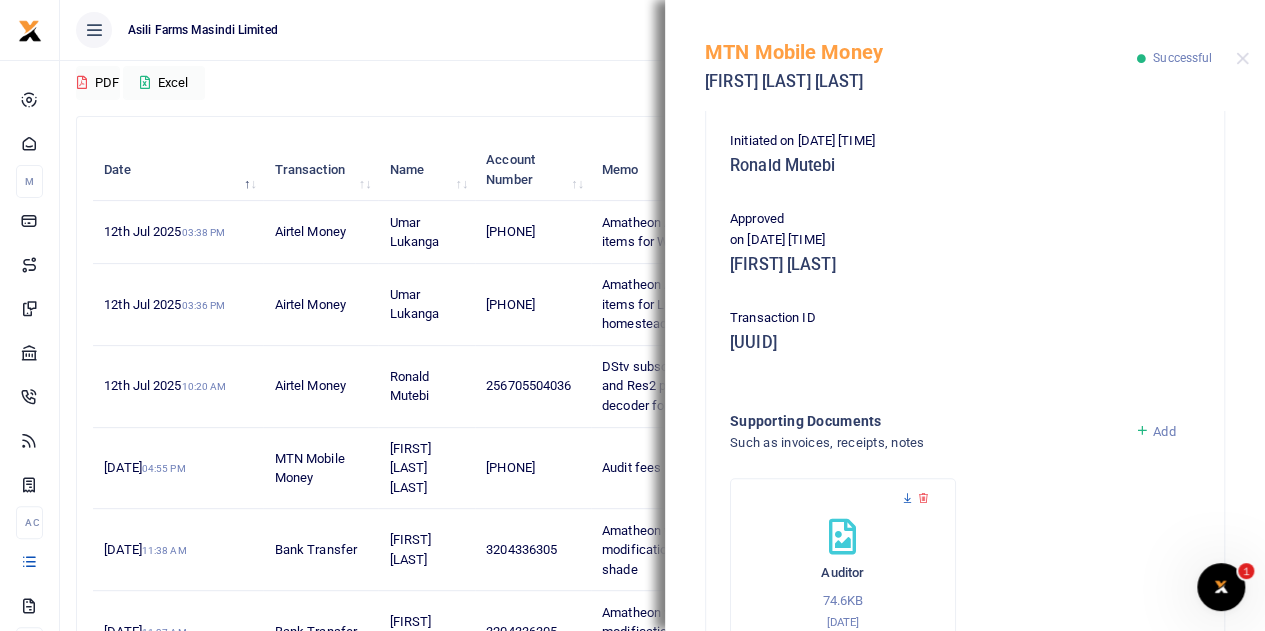 click at bounding box center [907, 498] 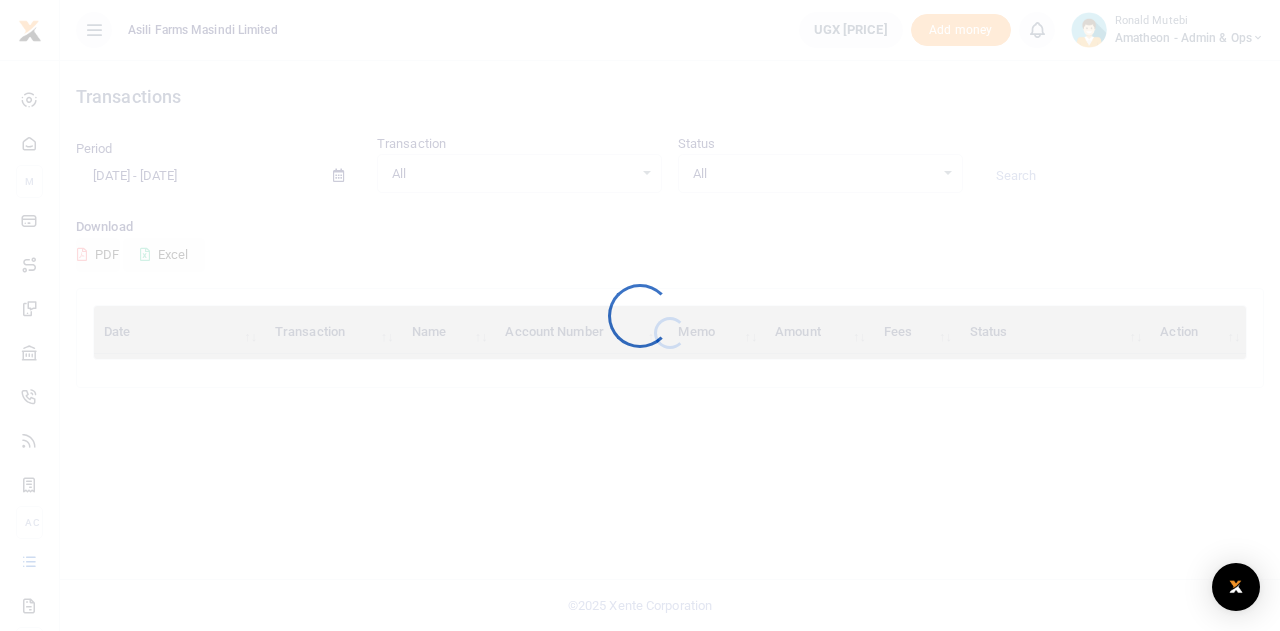 scroll, scrollTop: 0, scrollLeft: 0, axis: both 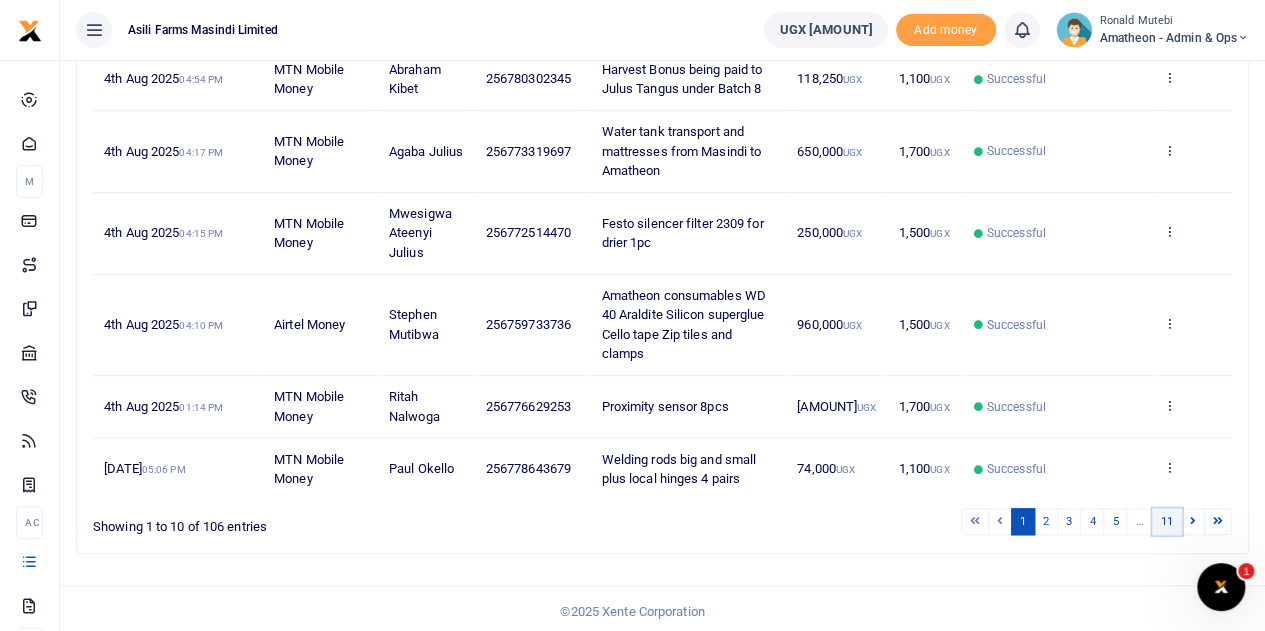 click on "11" at bounding box center (1167, 521) 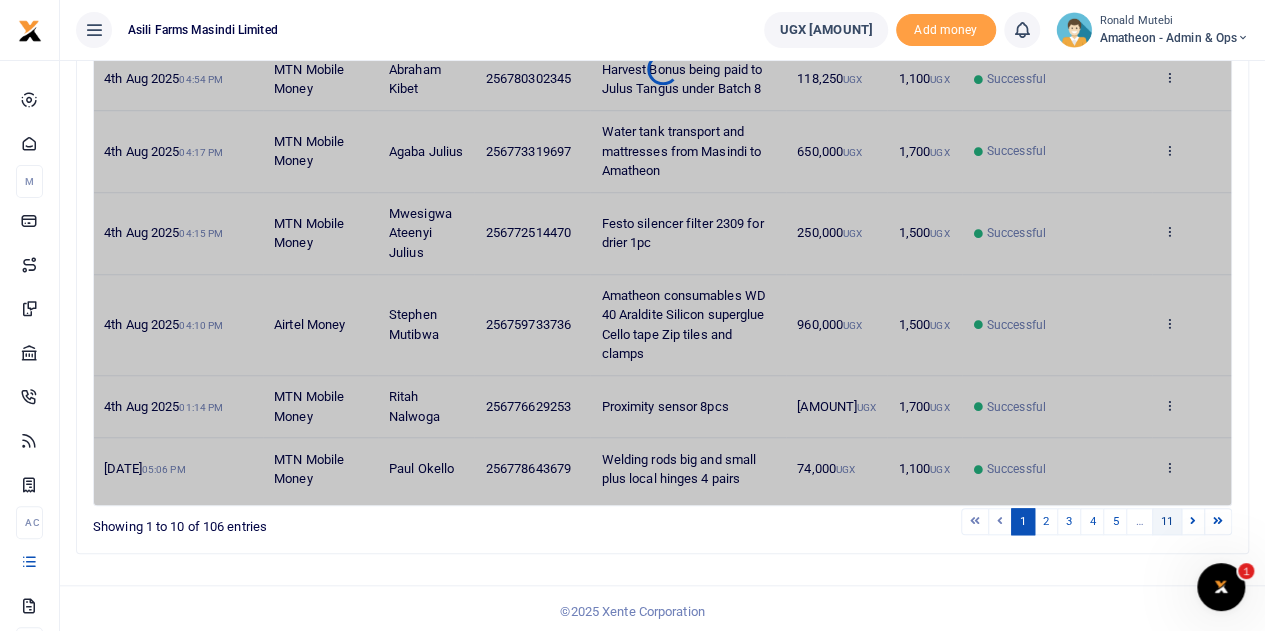 scroll, scrollTop: 444, scrollLeft: 0, axis: vertical 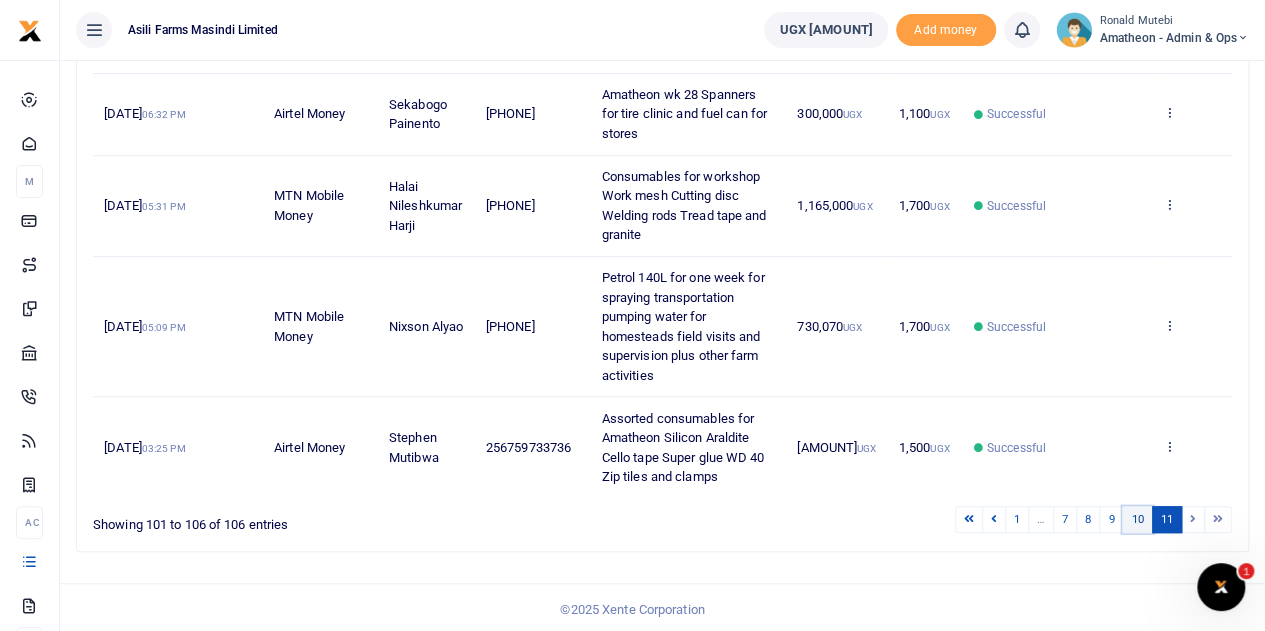 click on "10" at bounding box center [1137, 519] 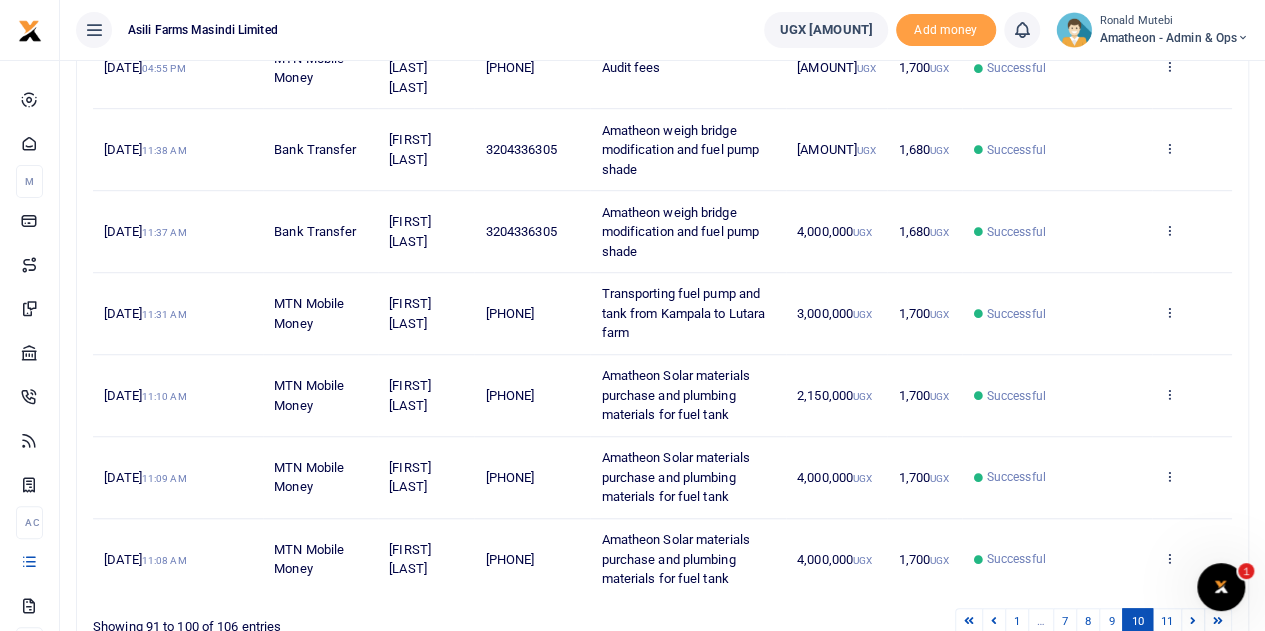 scroll, scrollTop: 472, scrollLeft: 0, axis: vertical 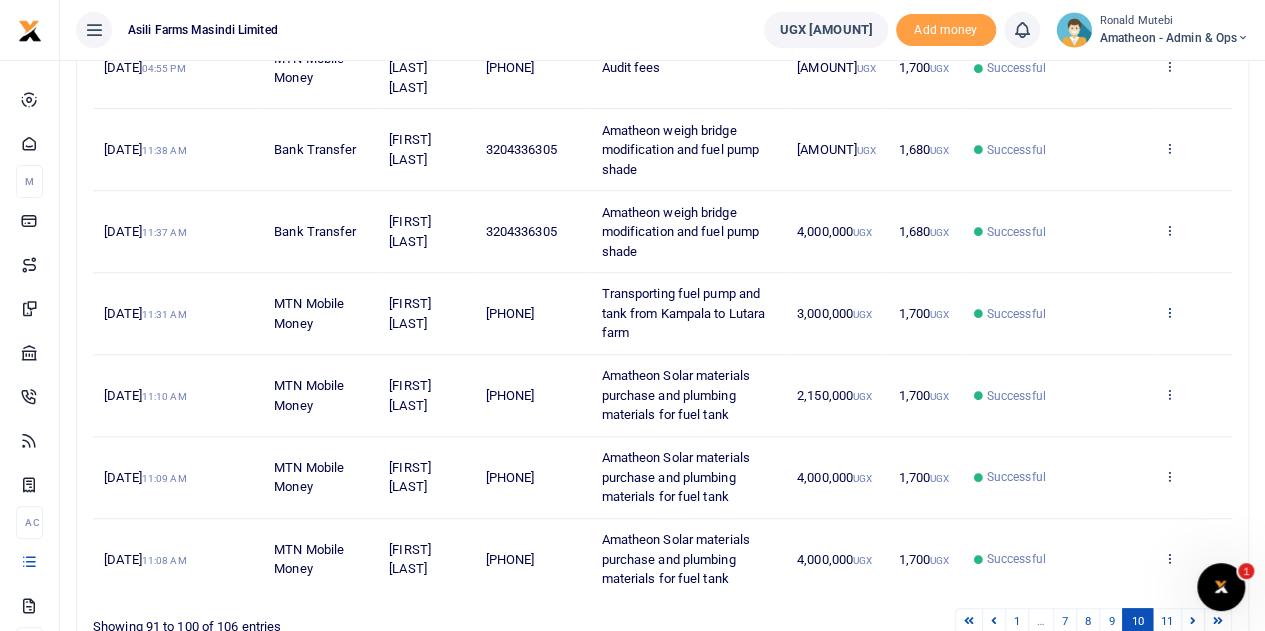 click at bounding box center (1169, 312) 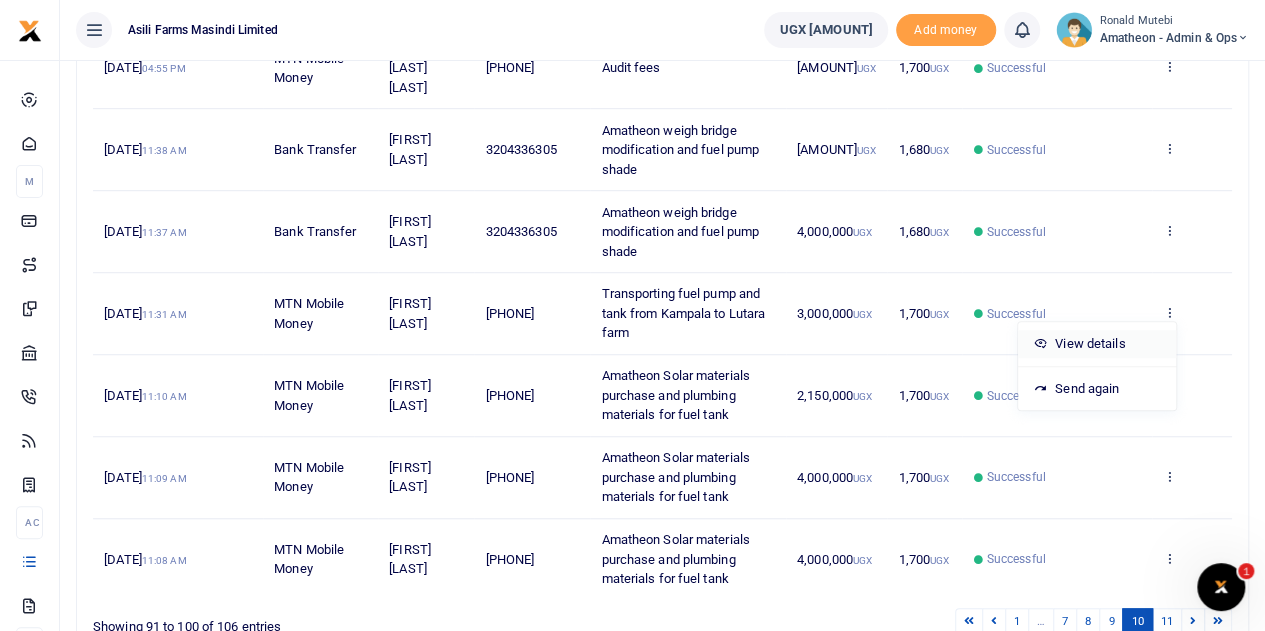 click on "View details" at bounding box center (1097, 344) 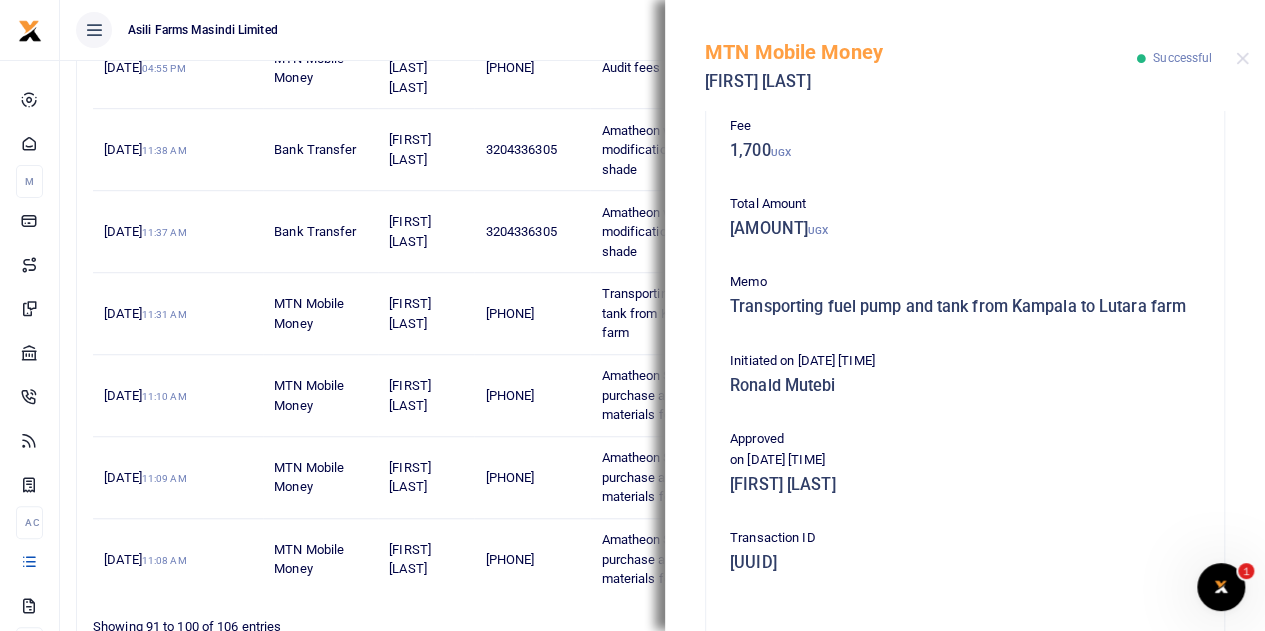 scroll, scrollTop: 535, scrollLeft: 0, axis: vertical 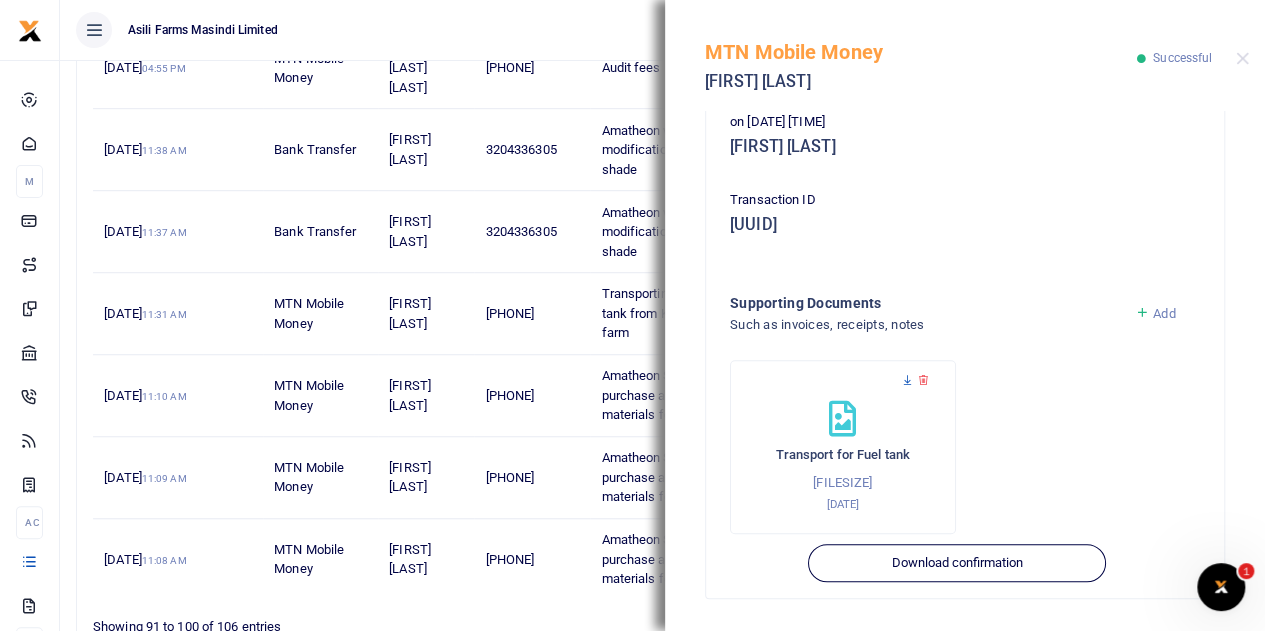 click at bounding box center [907, 380] 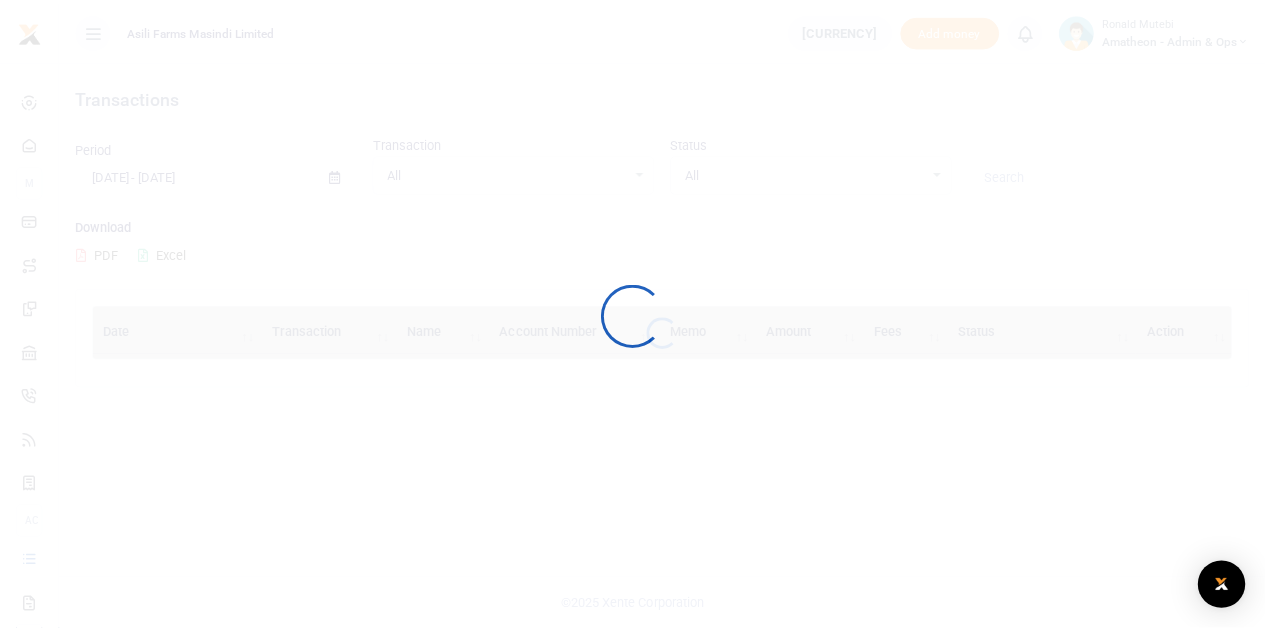 scroll, scrollTop: 0, scrollLeft: 0, axis: both 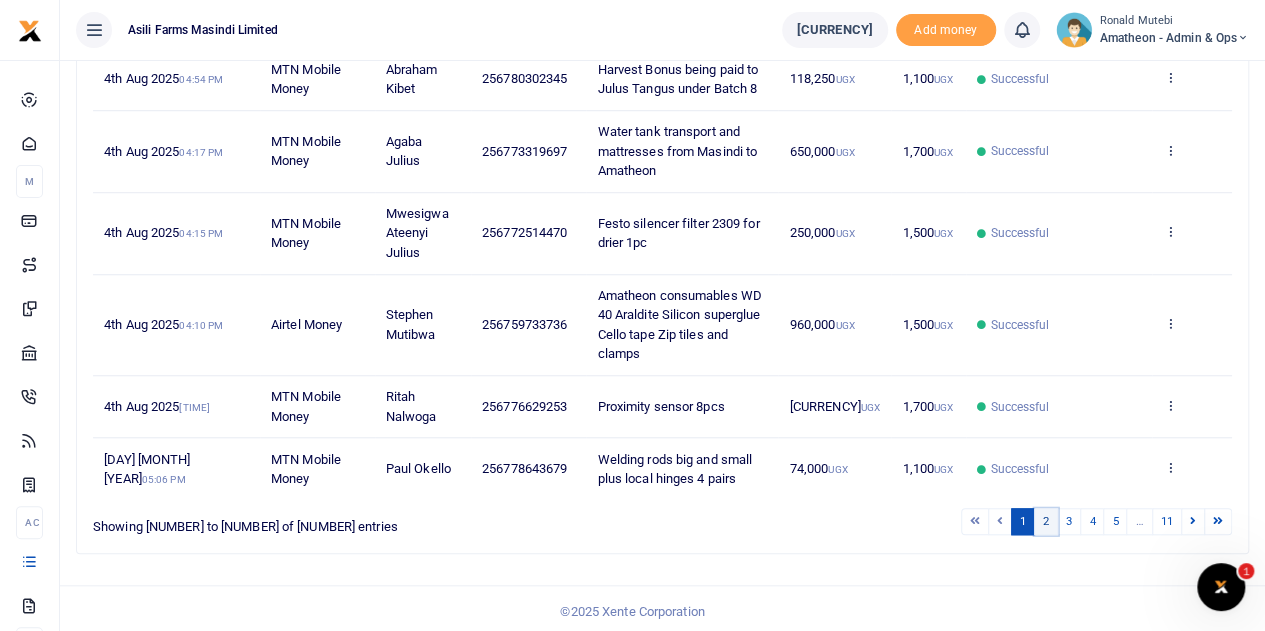 click on "2" at bounding box center [1046, 521] 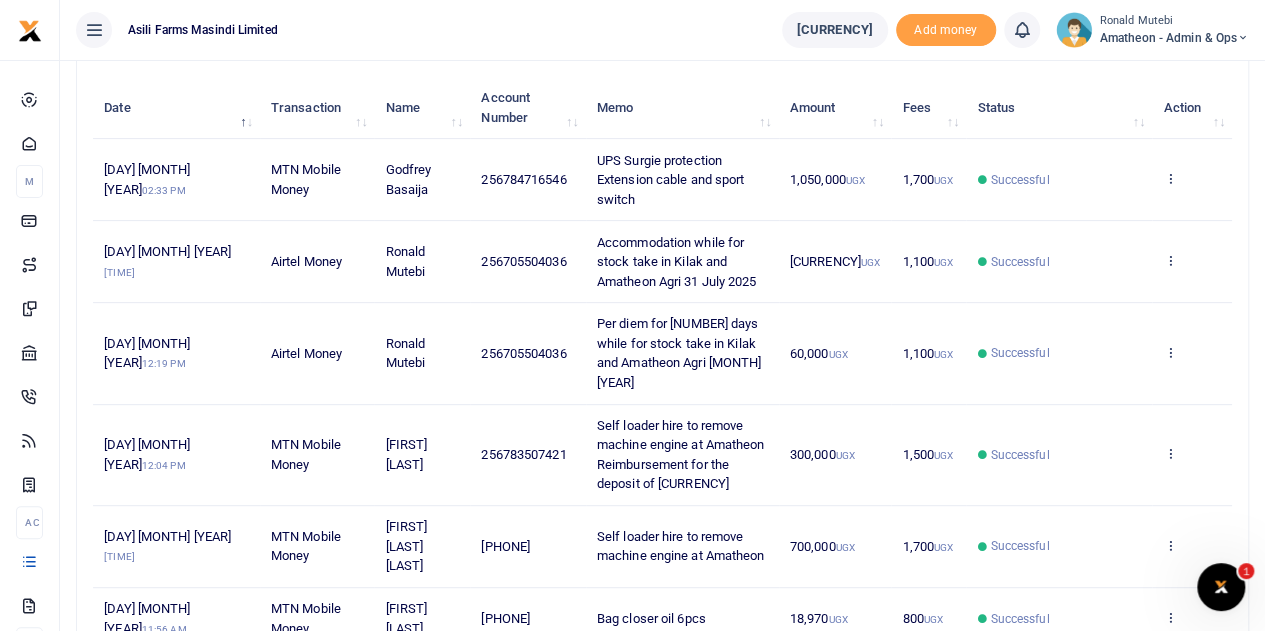 scroll, scrollTop: 634, scrollLeft: 0, axis: vertical 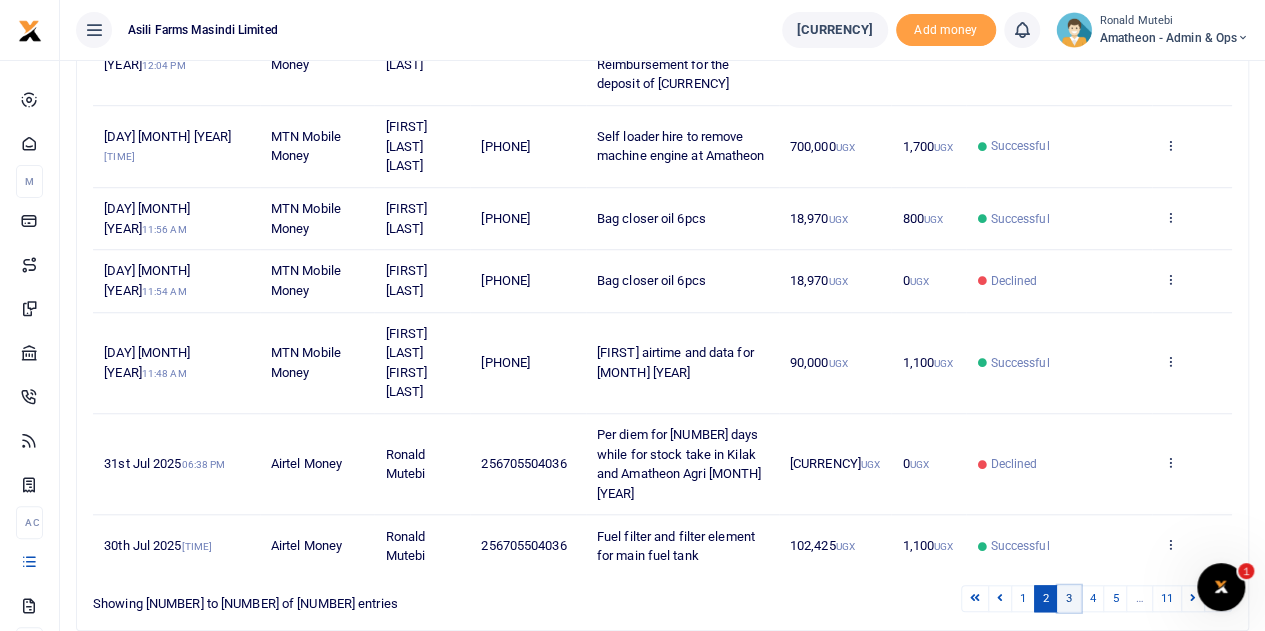 click on "3" at bounding box center [1069, 598] 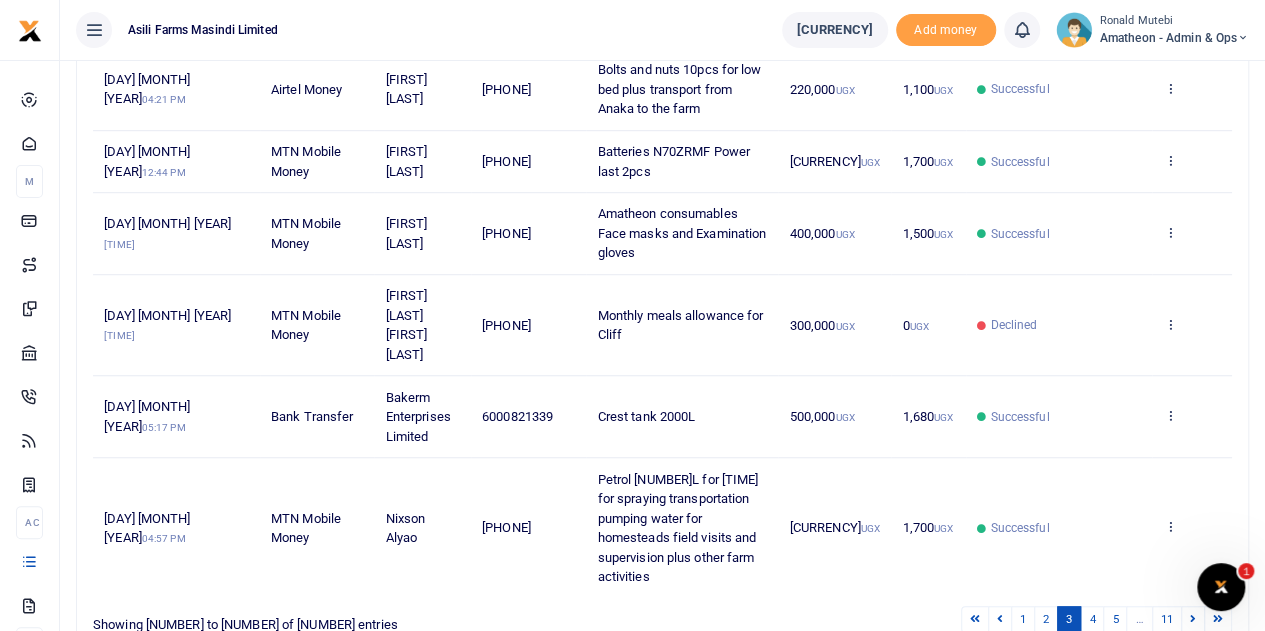scroll, scrollTop: 653, scrollLeft: 0, axis: vertical 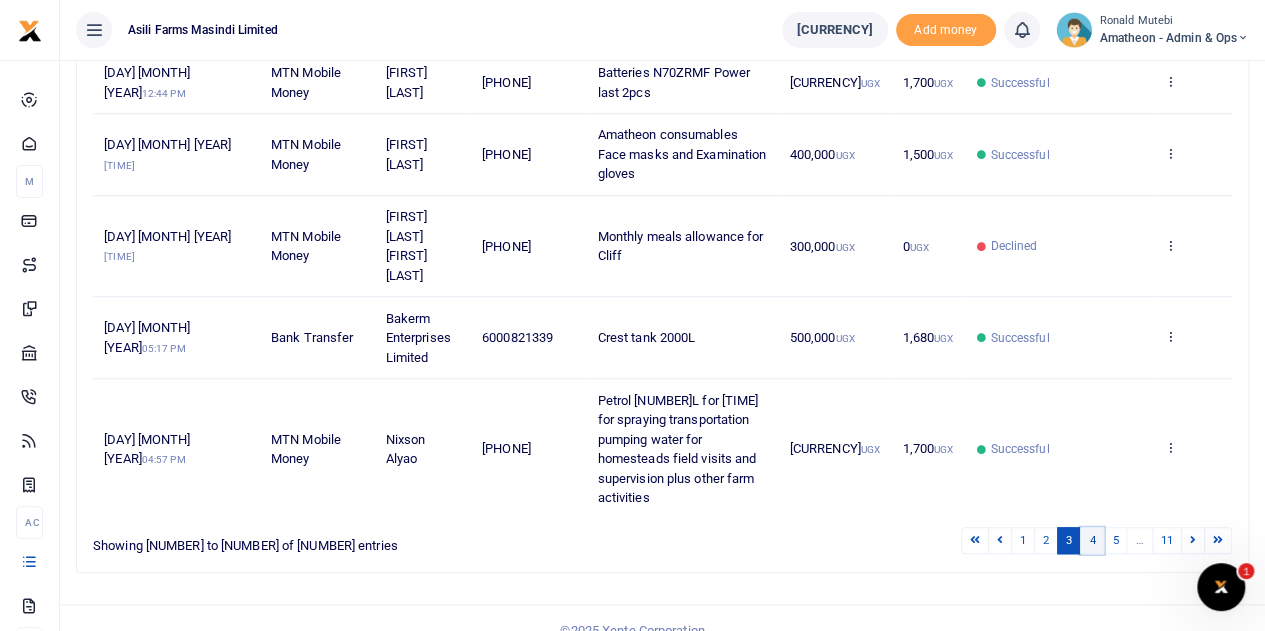 click on "4" at bounding box center (1092, 540) 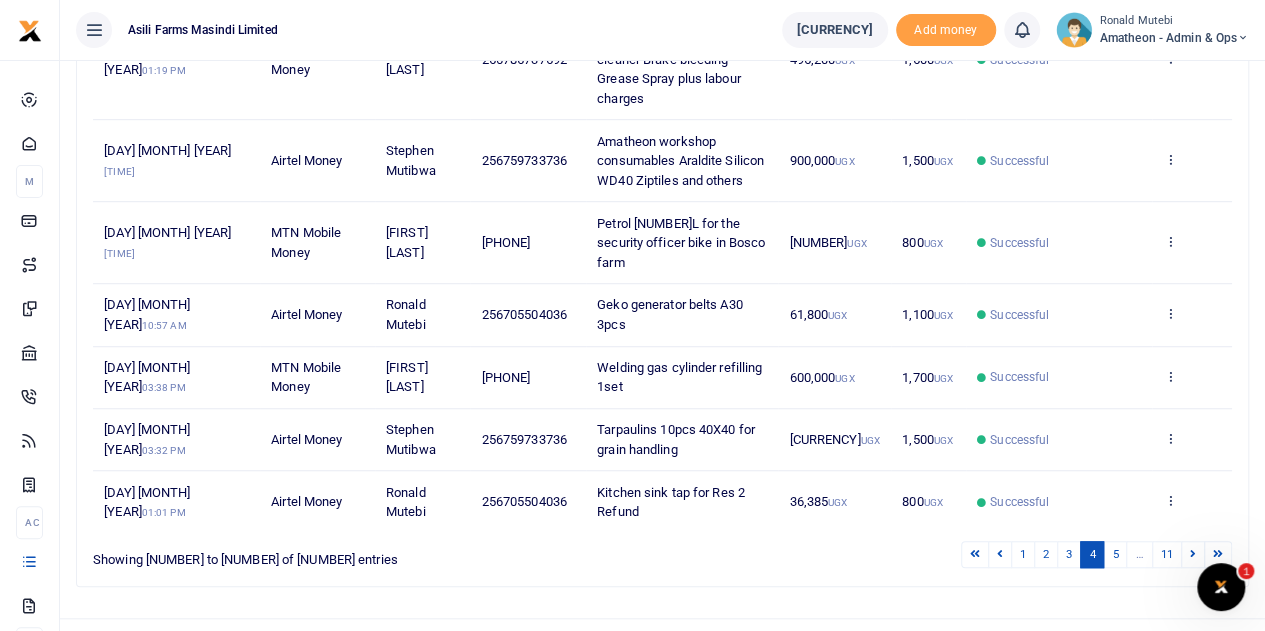 scroll, scrollTop: 575, scrollLeft: 0, axis: vertical 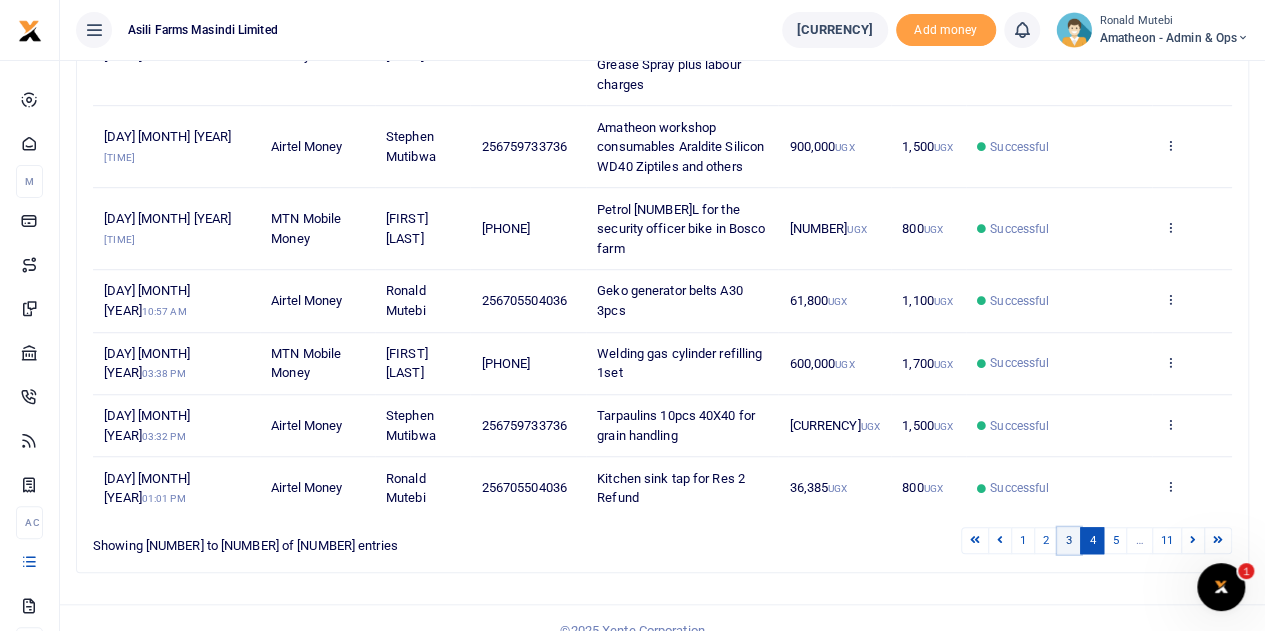 click on "3" at bounding box center (1069, 540) 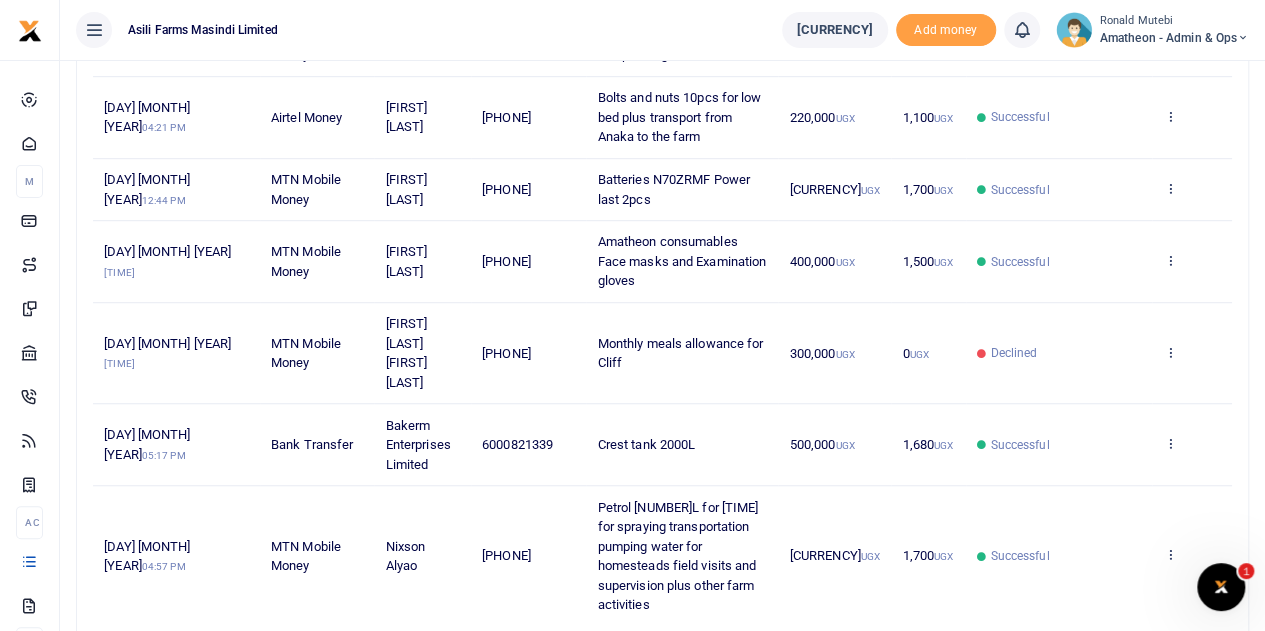 scroll, scrollTop: 575, scrollLeft: 0, axis: vertical 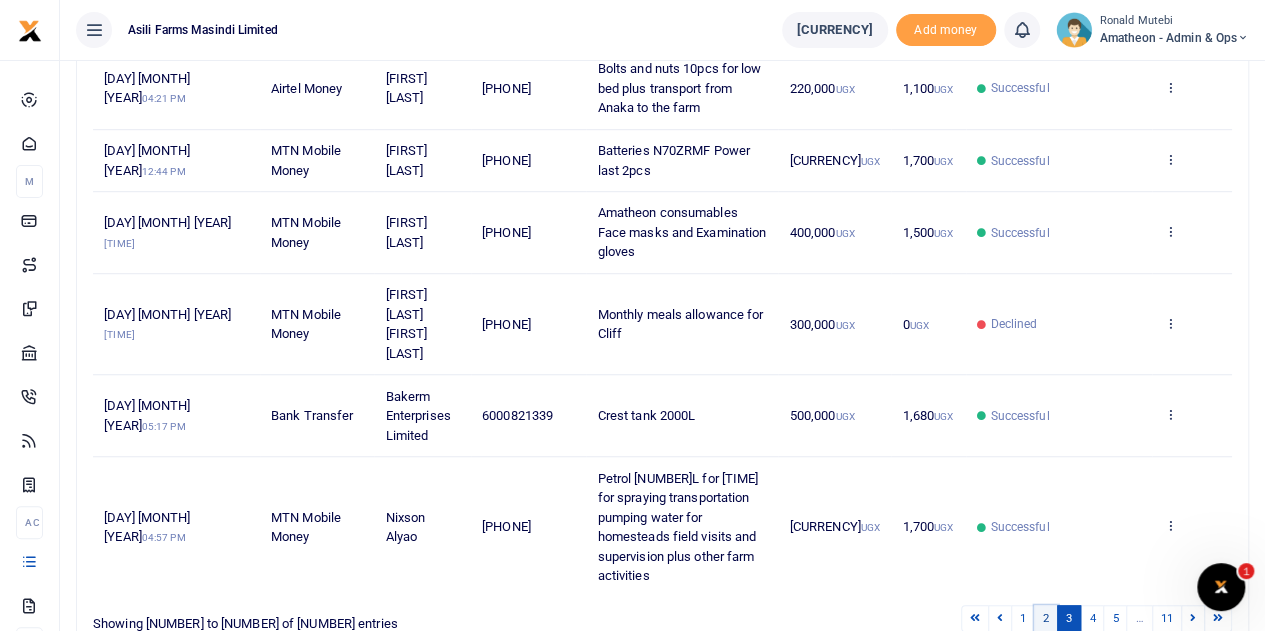 click on "2" at bounding box center (1046, 618) 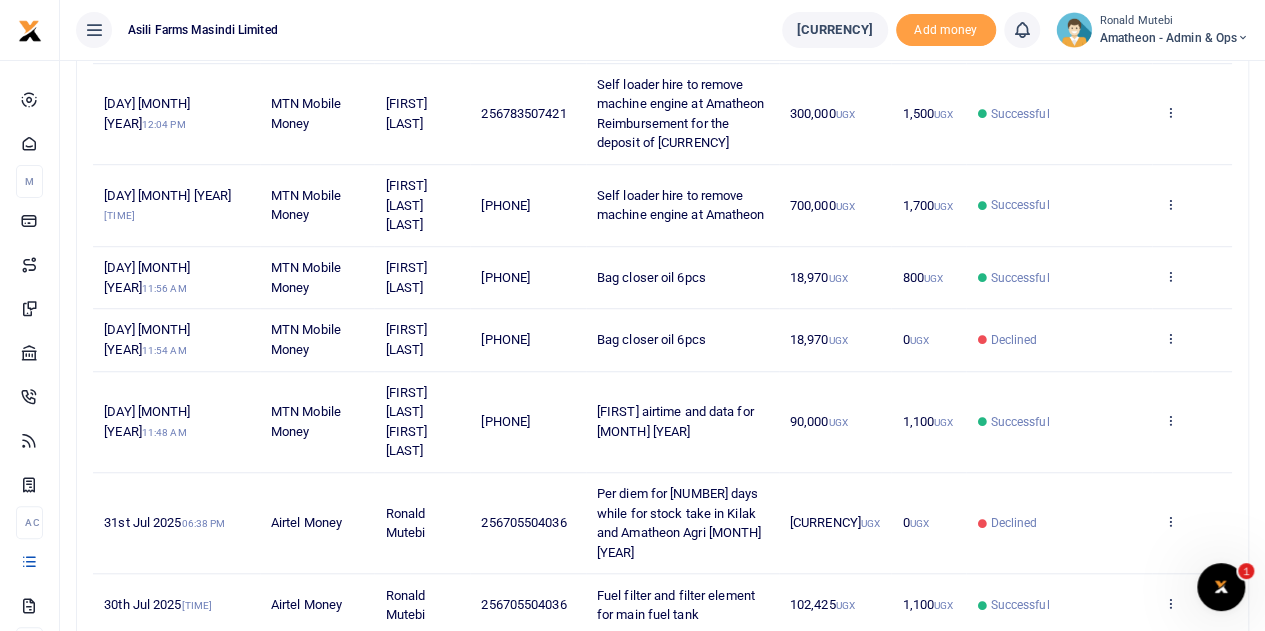 scroll, scrollTop: 634, scrollLeft: 0, axis: vertical 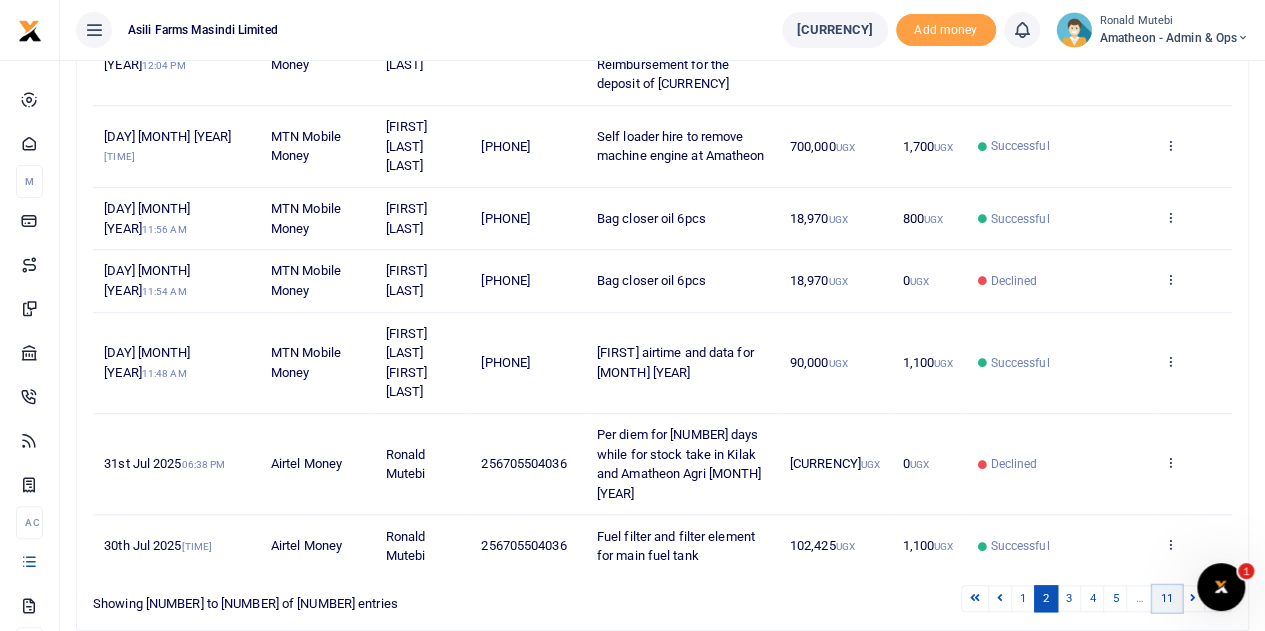 click on "11" at bounding box center [1167, 598] 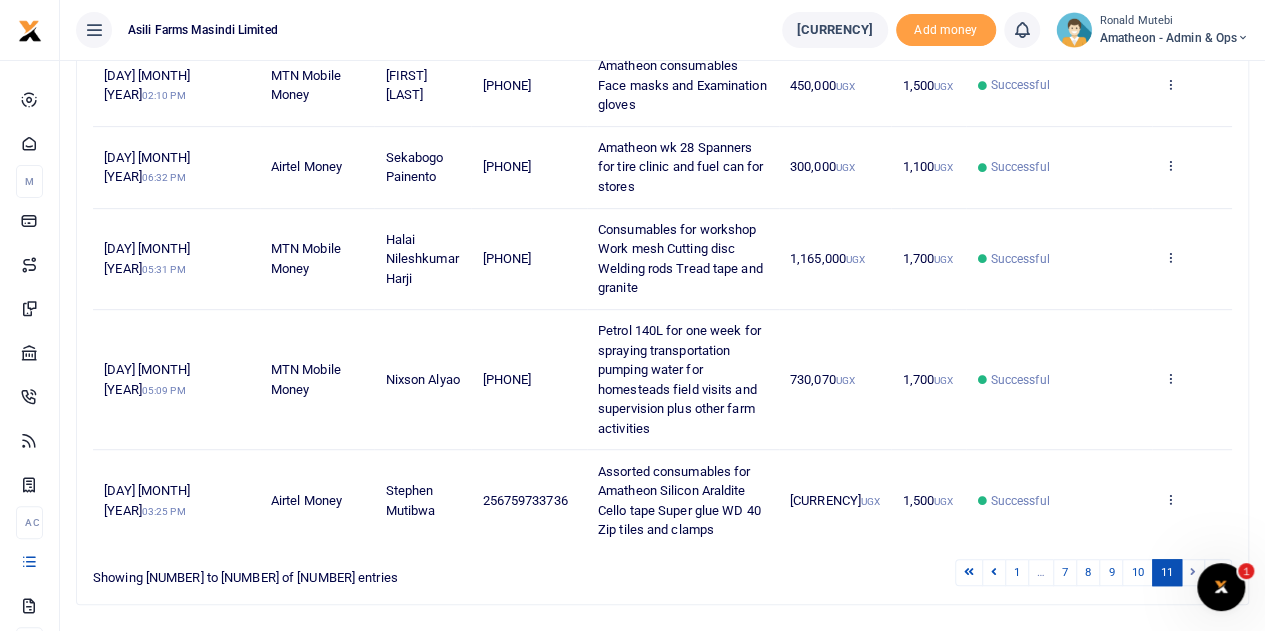 scroll, scrollTop: 444, scrollLeft: 0, axis: vertical 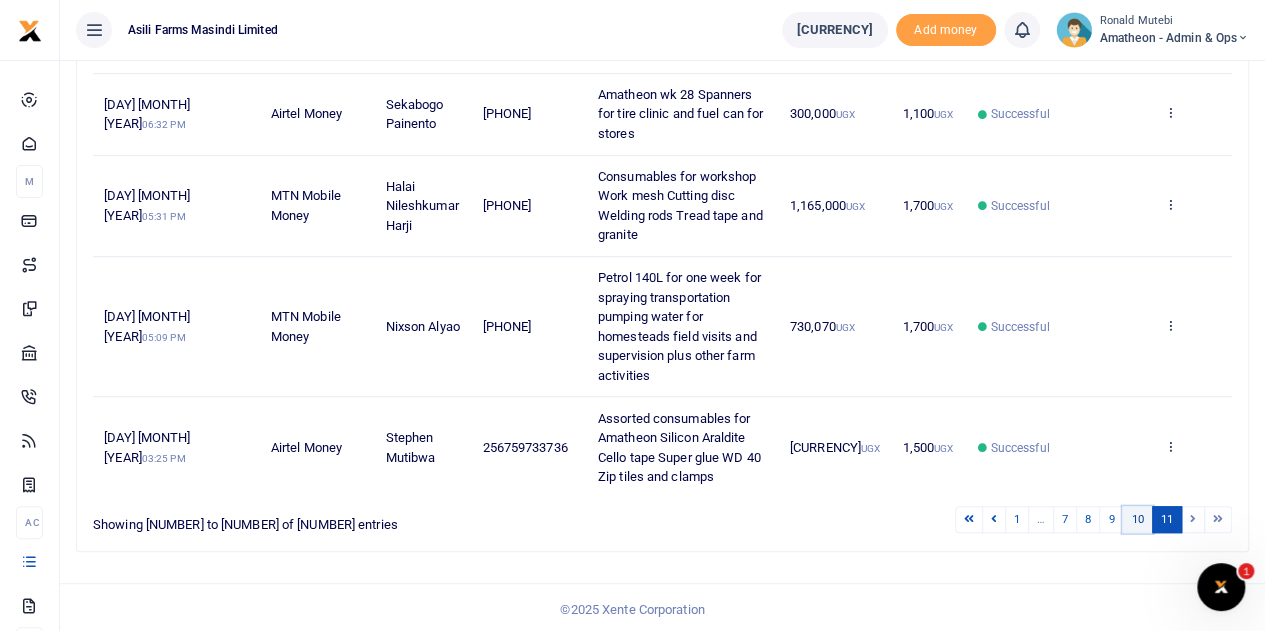 click on "10" at bounding box center (1137, 519) 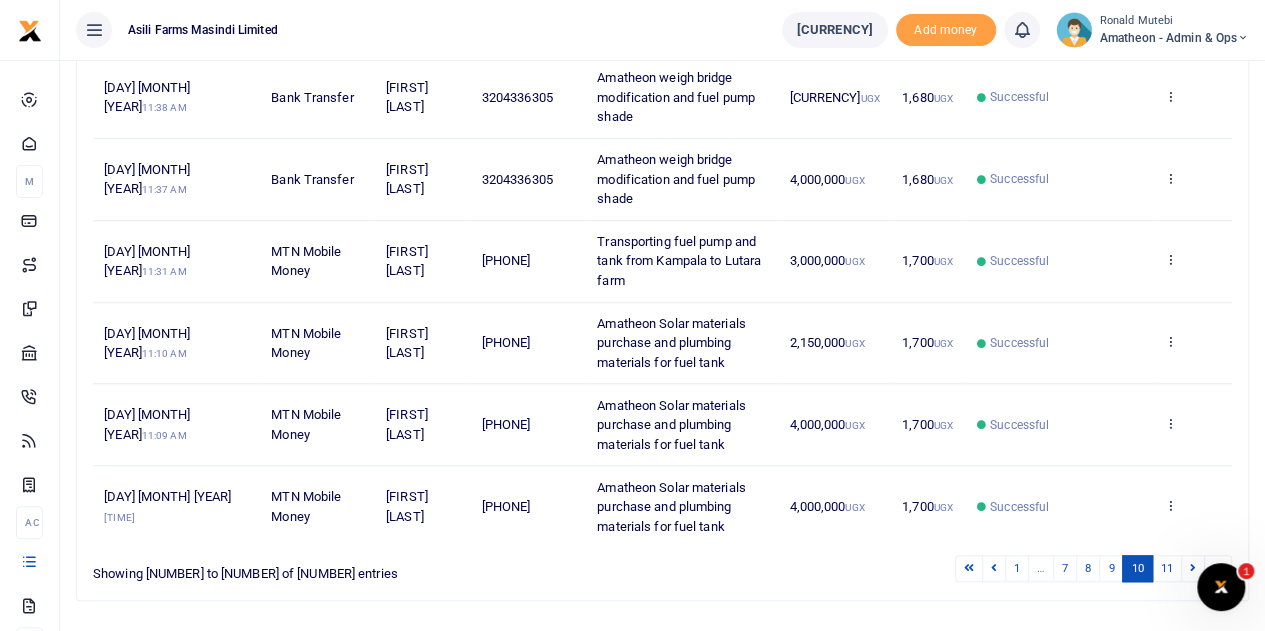 scroll, scrollTop: 672, scrollLeft: 0, axis: vertical 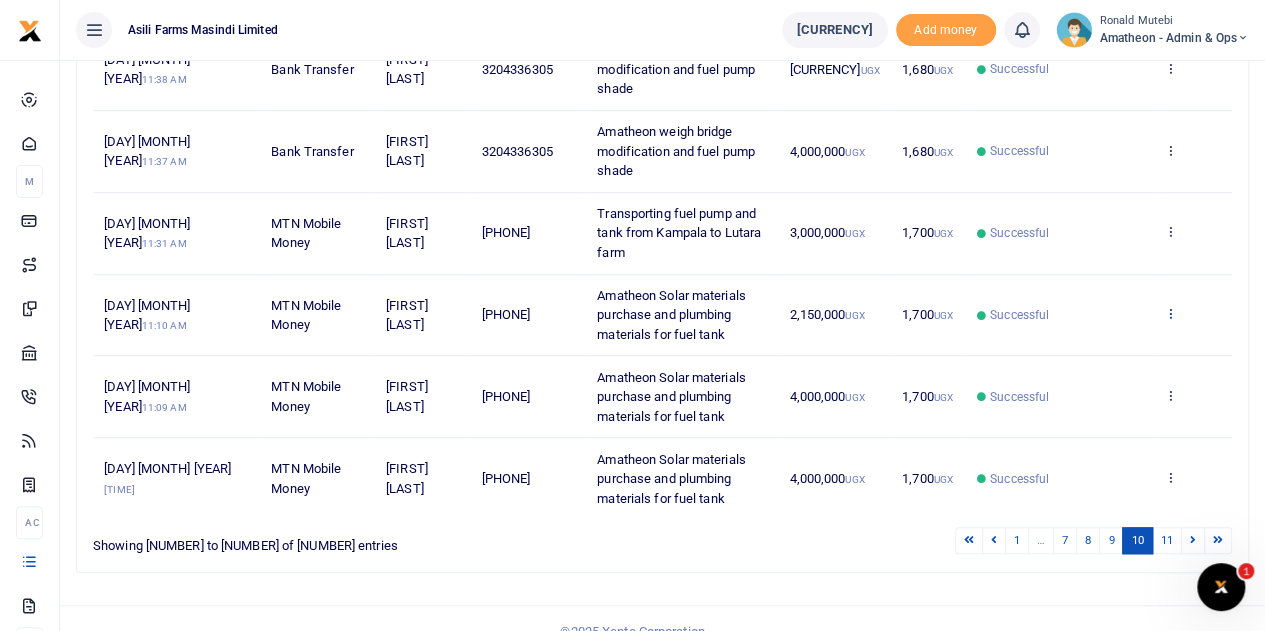 click at bounding box center (1169, 313) 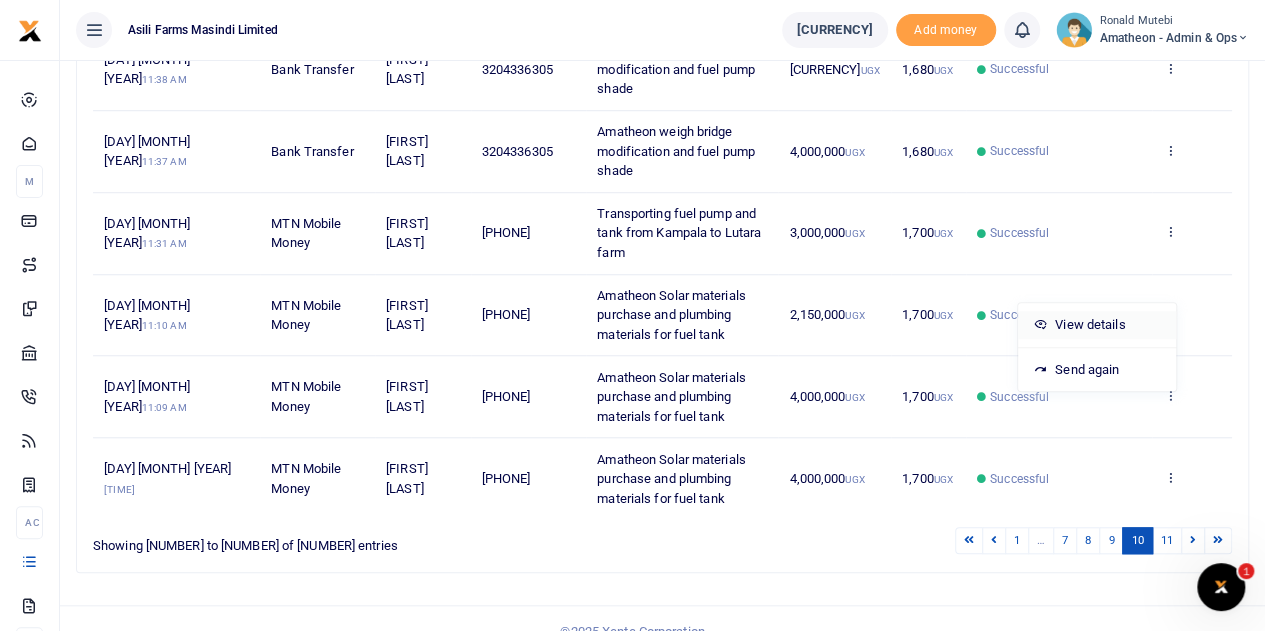 click on "View details" at bounding box center [1097, 325] 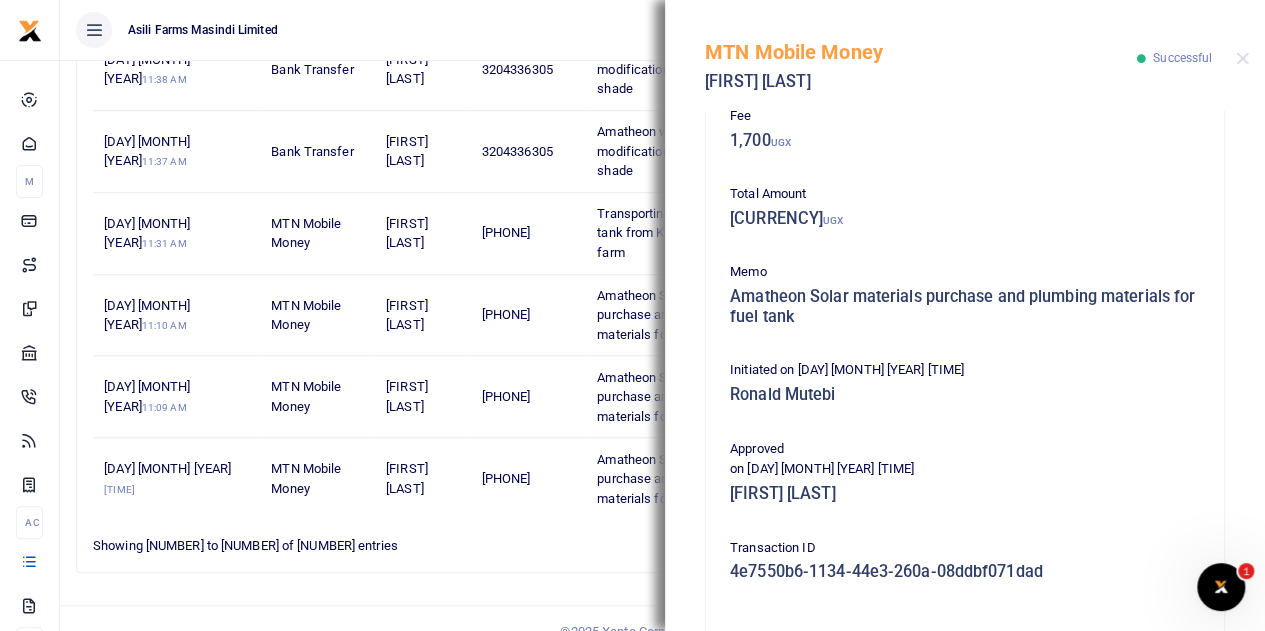 scroll, scrollTop: 400, scrollLeft: 0, axis: vertical 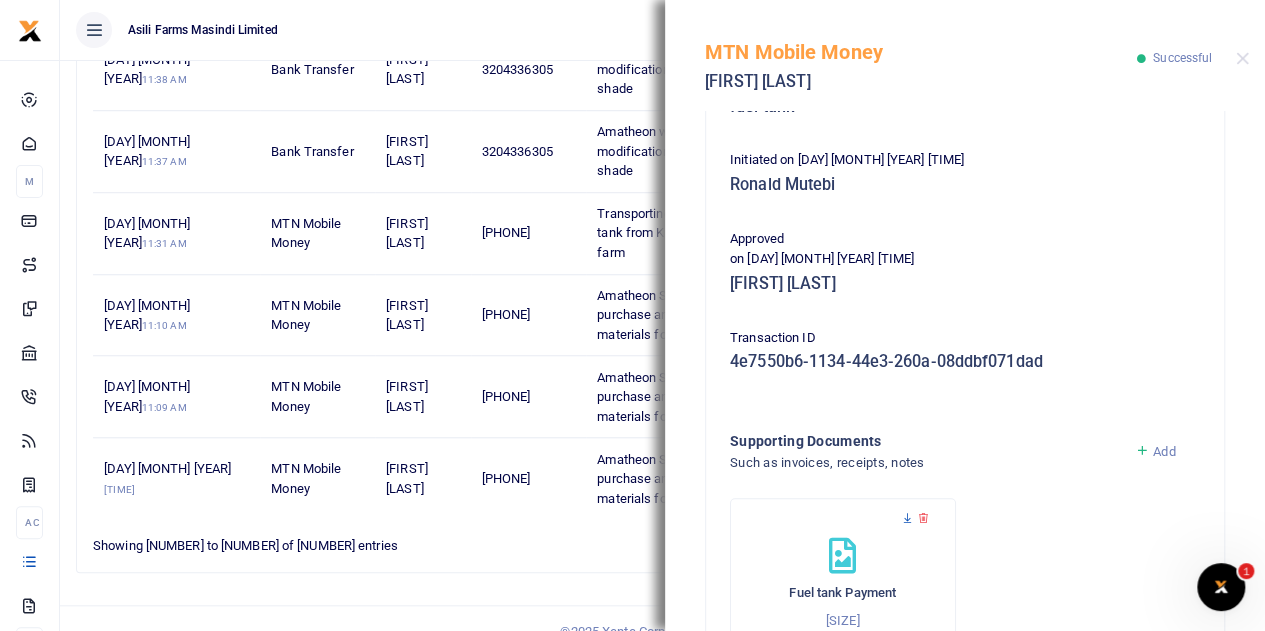 click at bounding box center [907, 518] 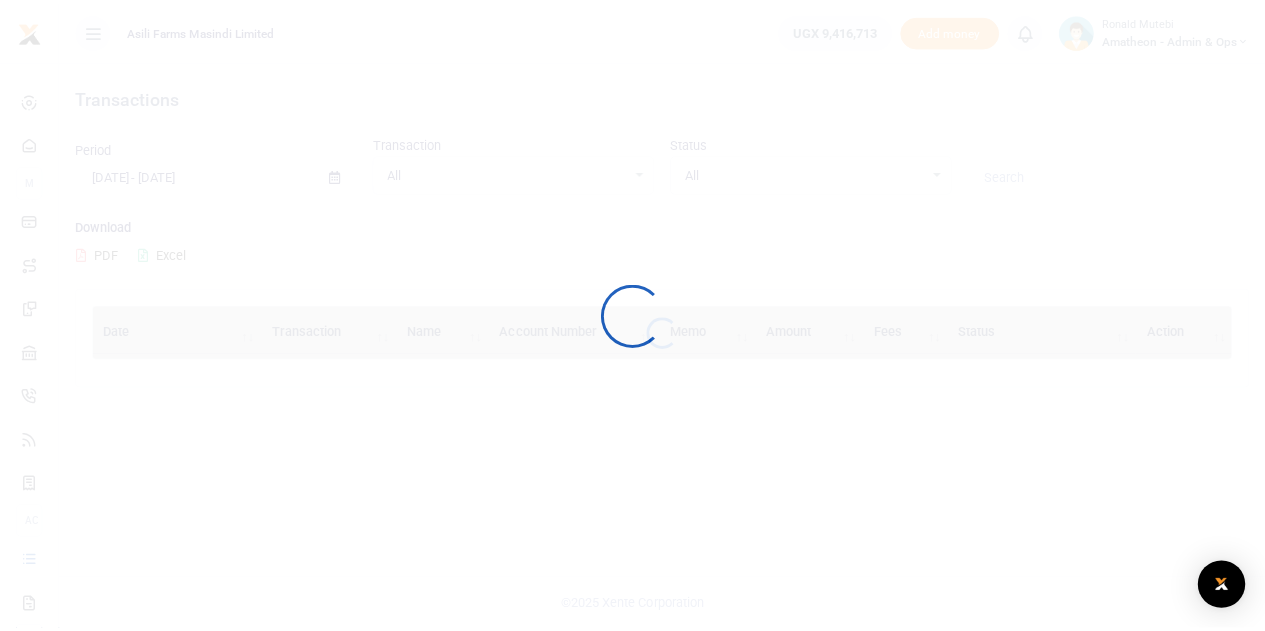 scroll, scrollTop: 0, scrollLeft: 0, axis: both 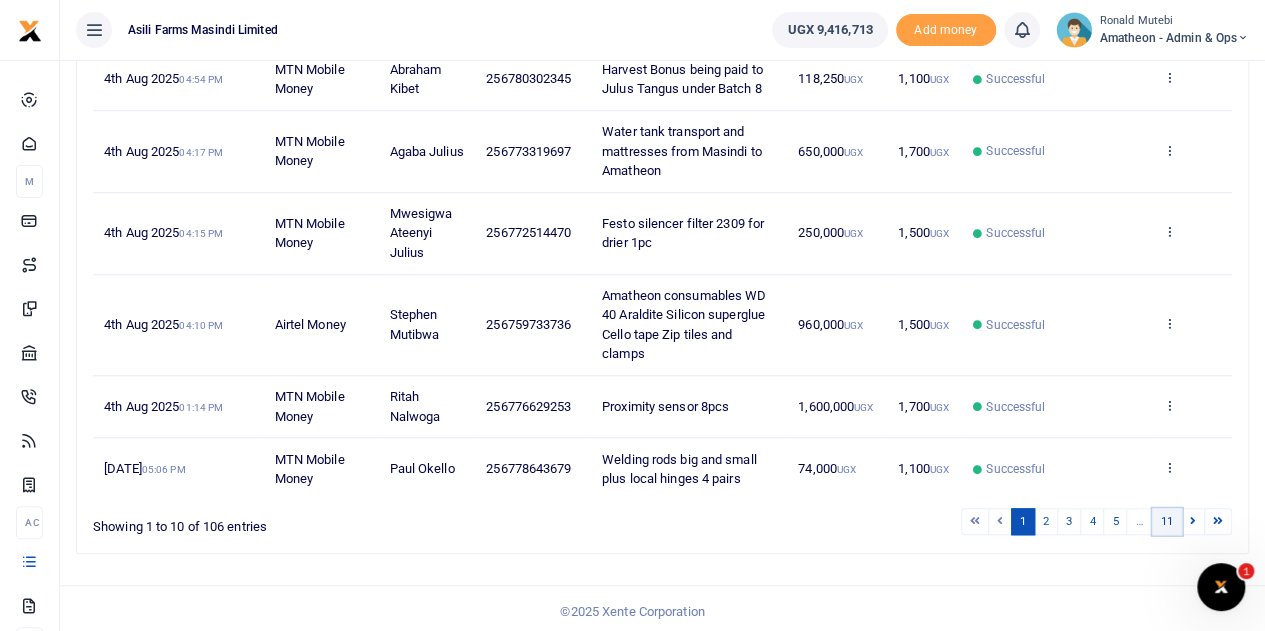 click on "11" at bounding box center (1167, 521) 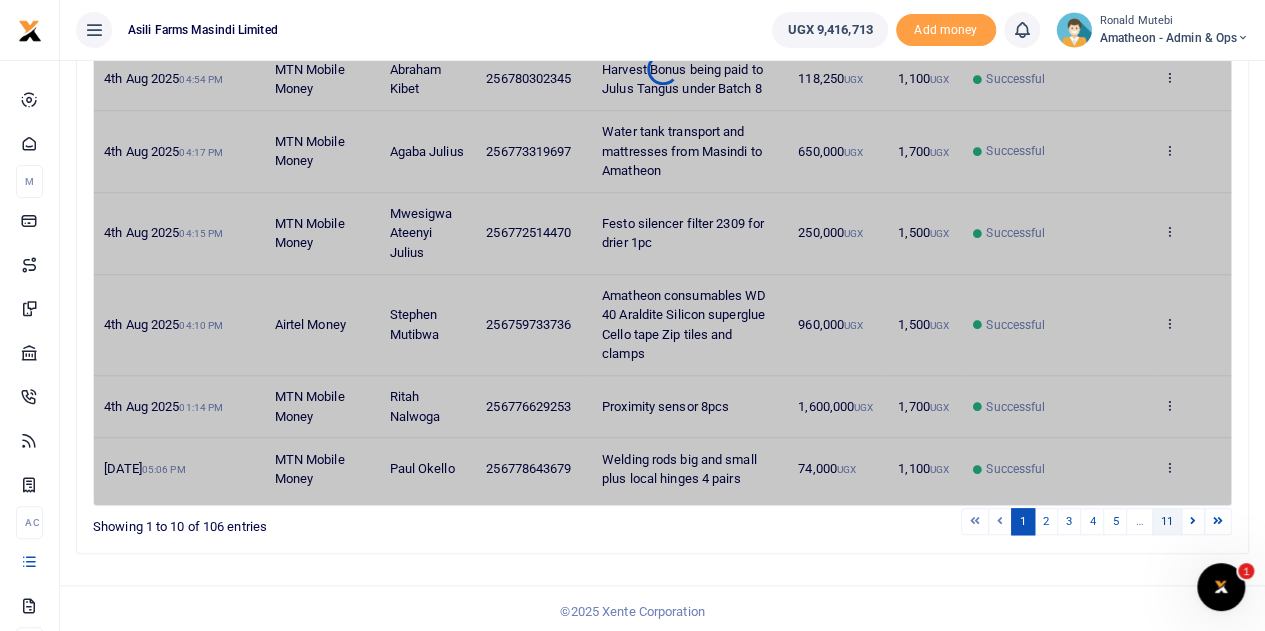 scroll, scrollTop: 444, scrollLeft: 0, axis: vertical 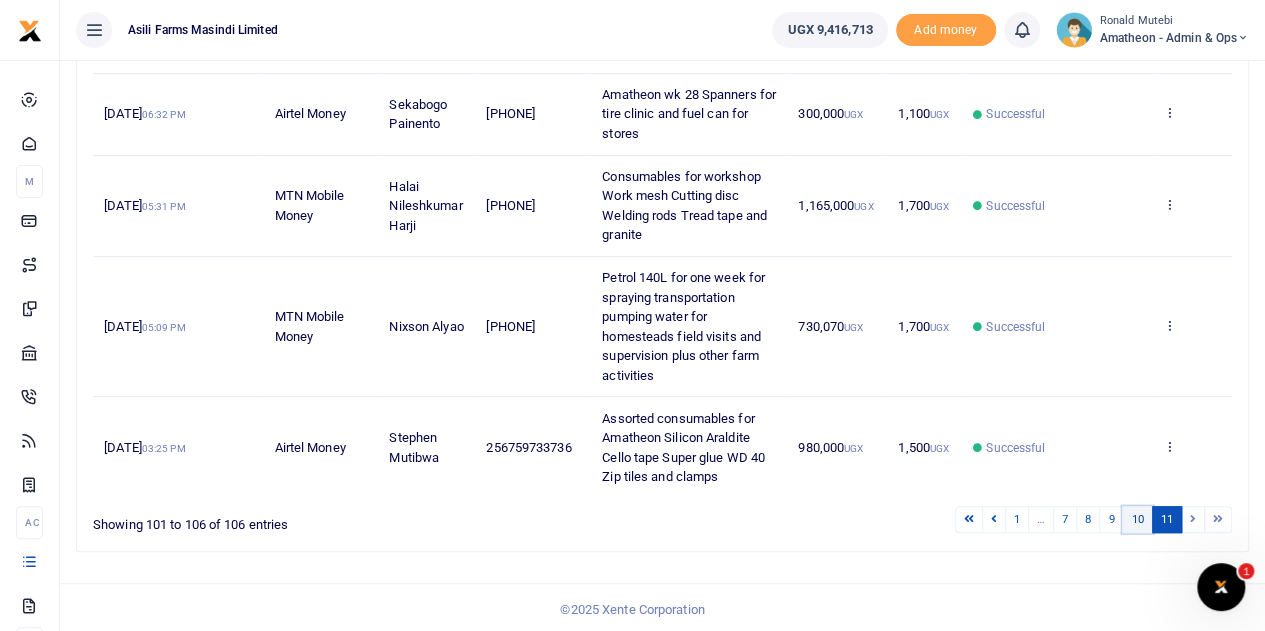 click on "10" at bounding box center (1137, 519) 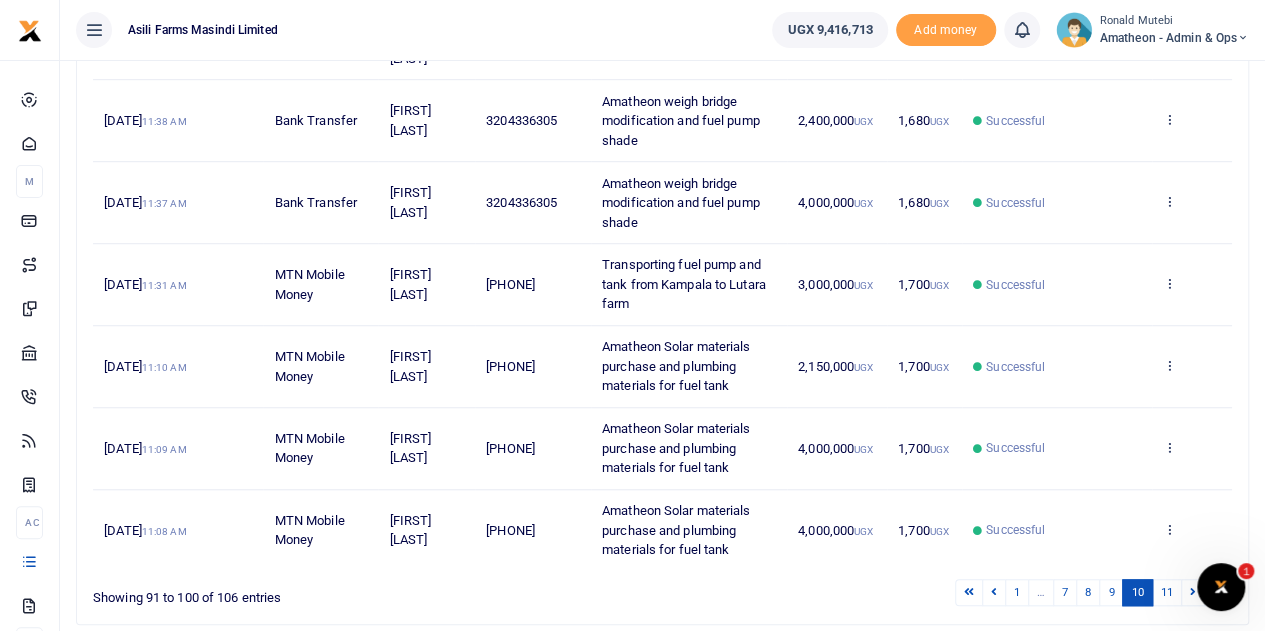 scroll, scrollTop: 572, scrollLeft: 0, axis: vertical 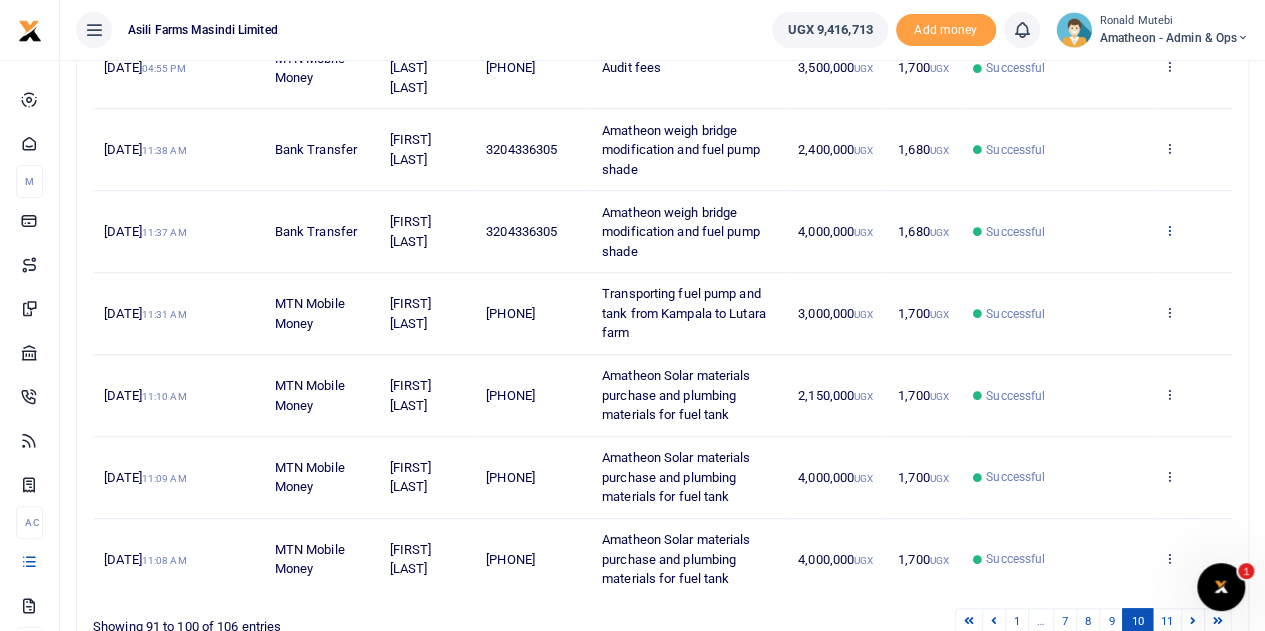click at bounding box center [1169, 230] 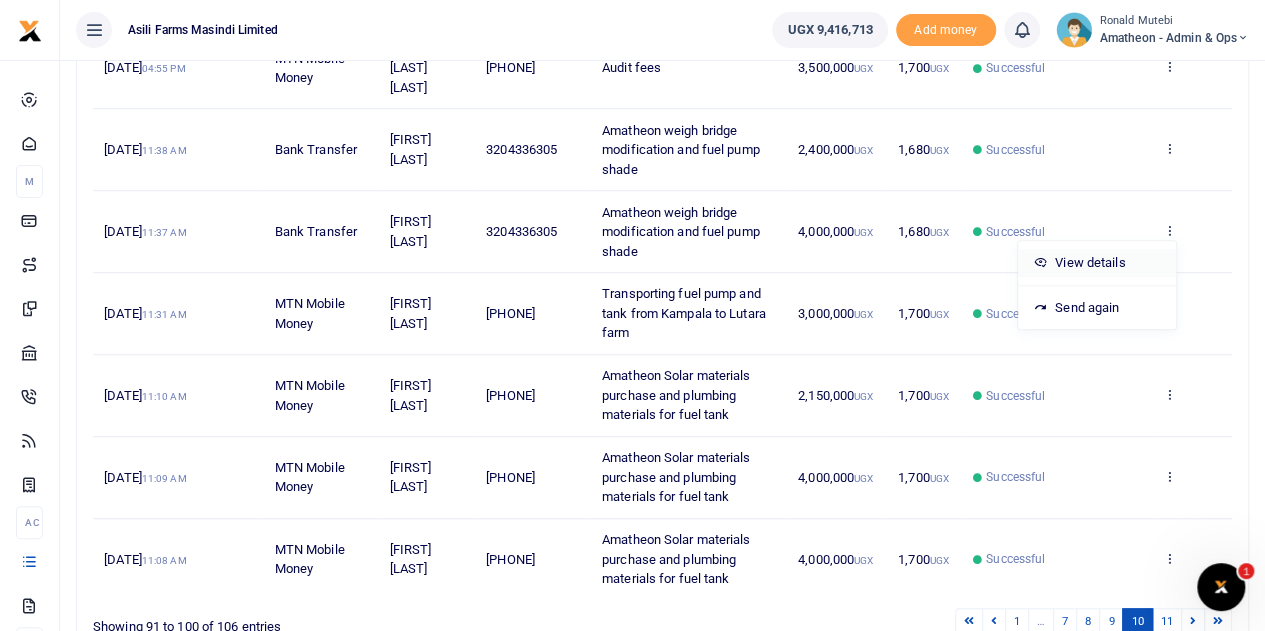 click on "View details" at bounding box center [1097, 263] 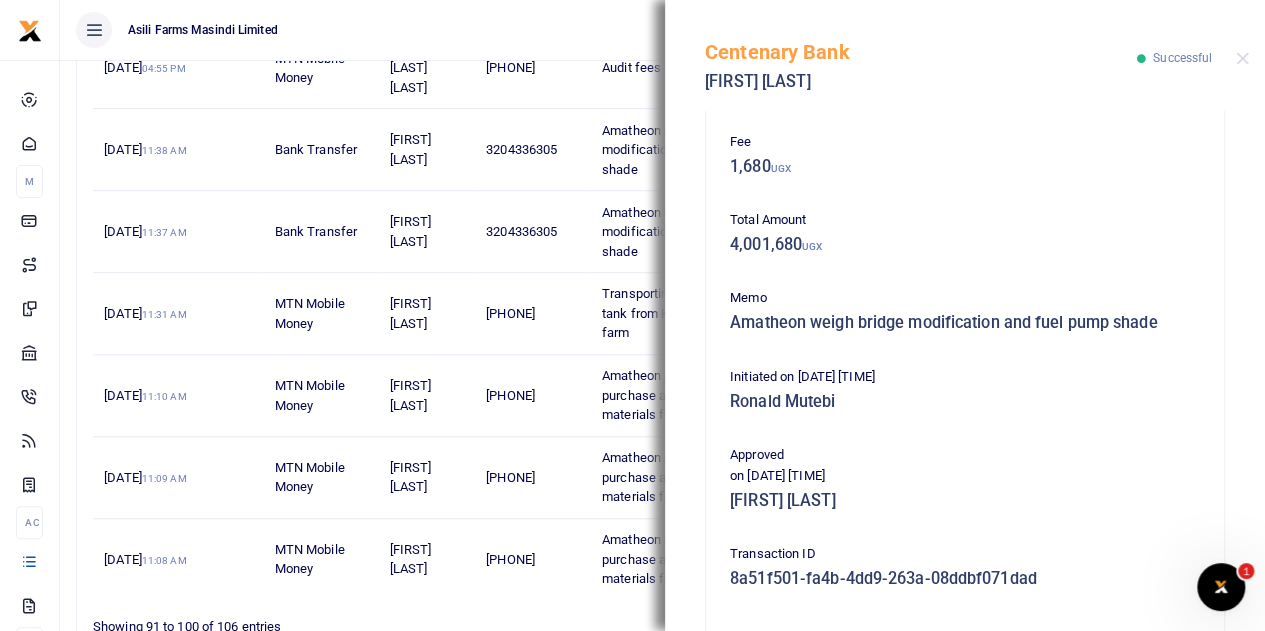 scroll, scrollTop: 516, scrollLeft: 0, axis: vertical 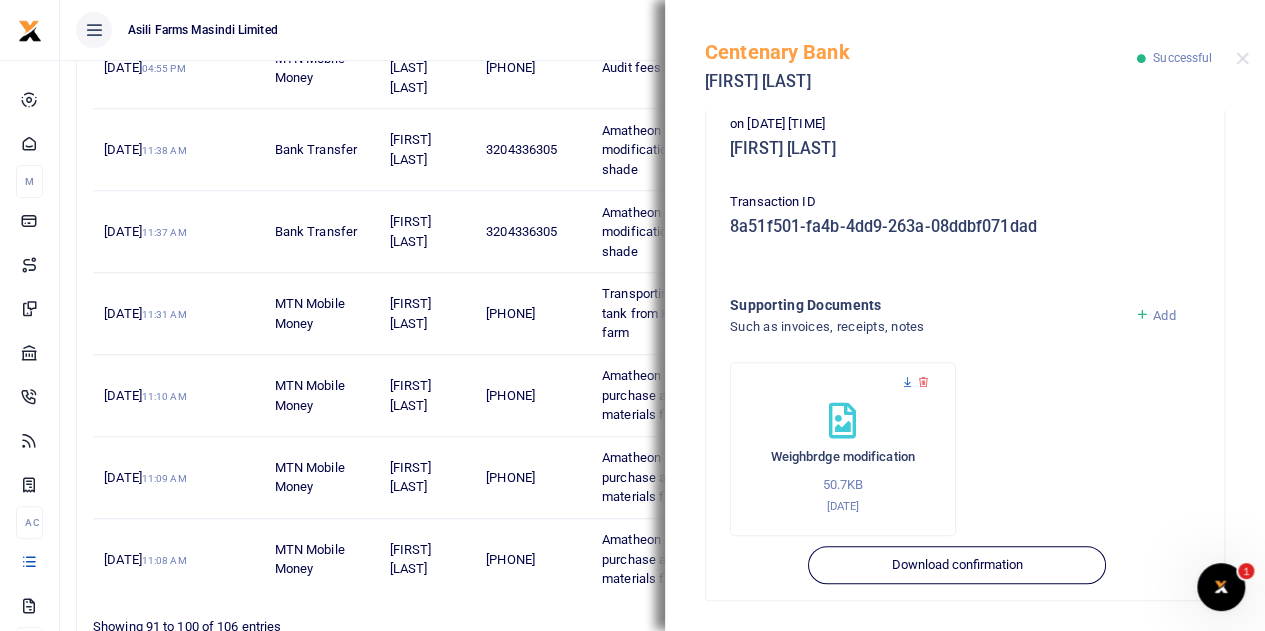 click at bounding box center (907, 382) 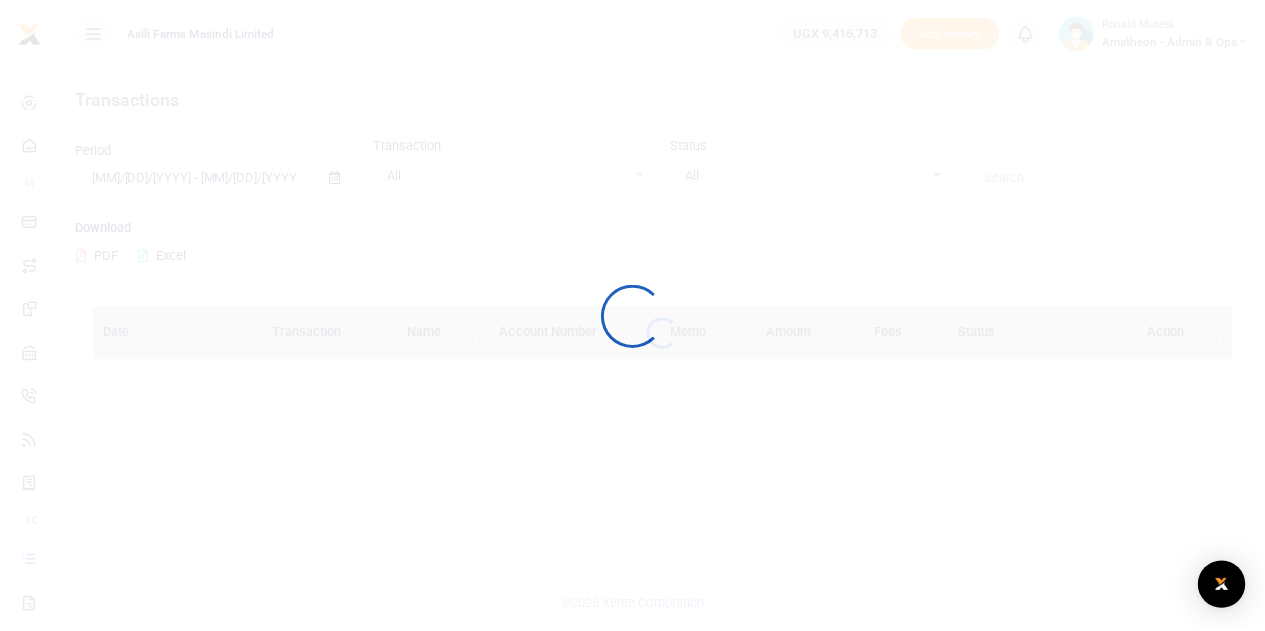 scroll, scrollTop: 0, scrollLeft: 0, axis: both 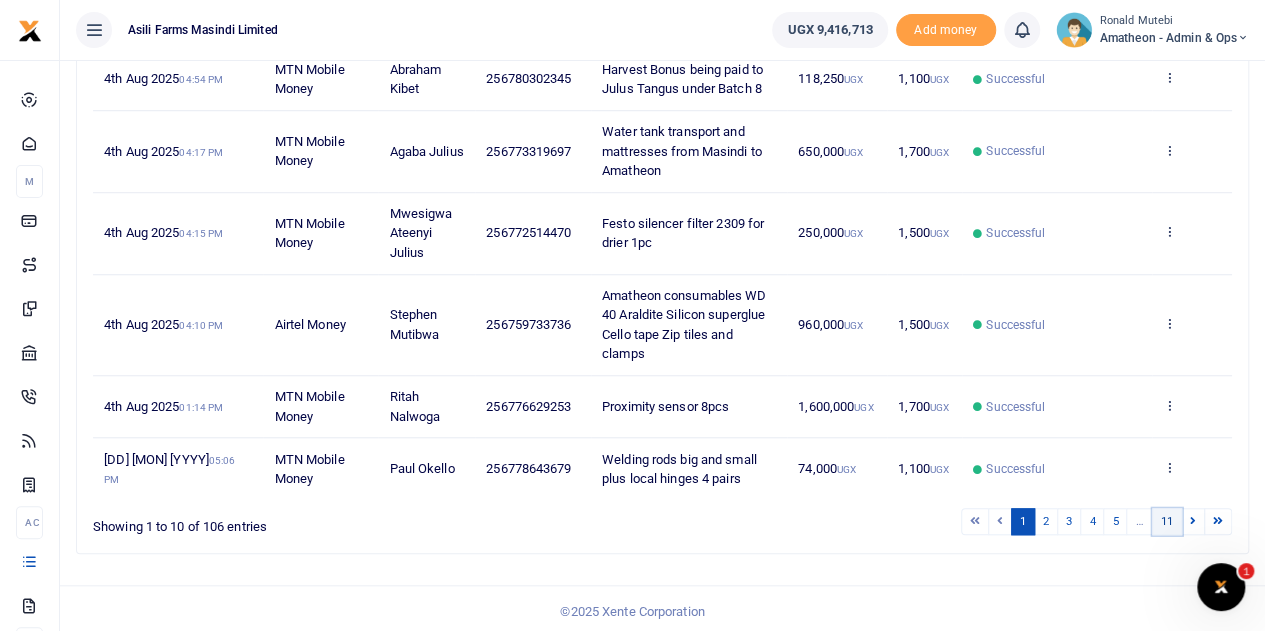 click on "11" at bounding box center [1167, 521] 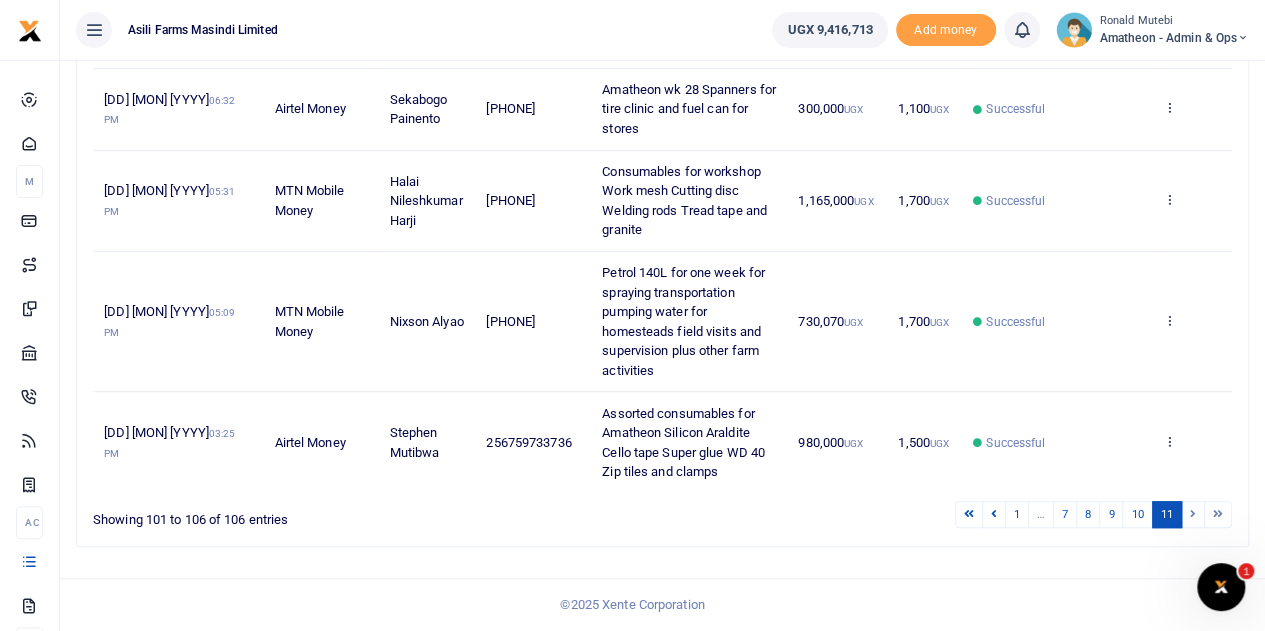 scroll, scrollTop: 444, scrollLeft: 0, axis: vertical 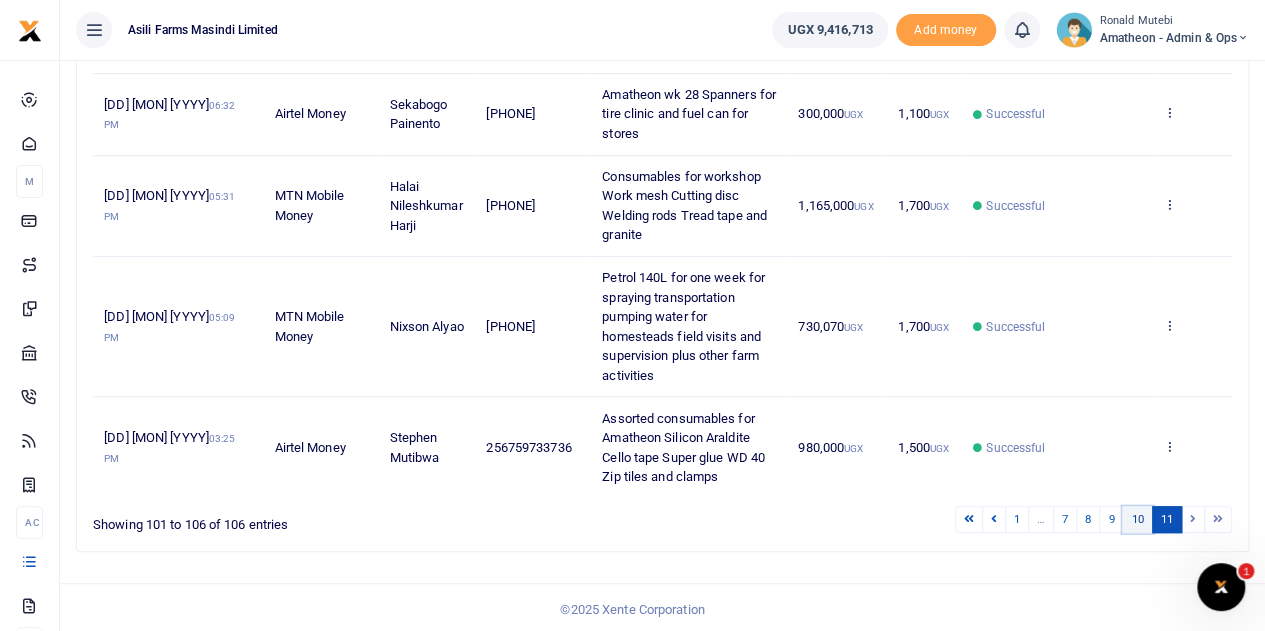 click on "10" at bounding box center [1137, 519] 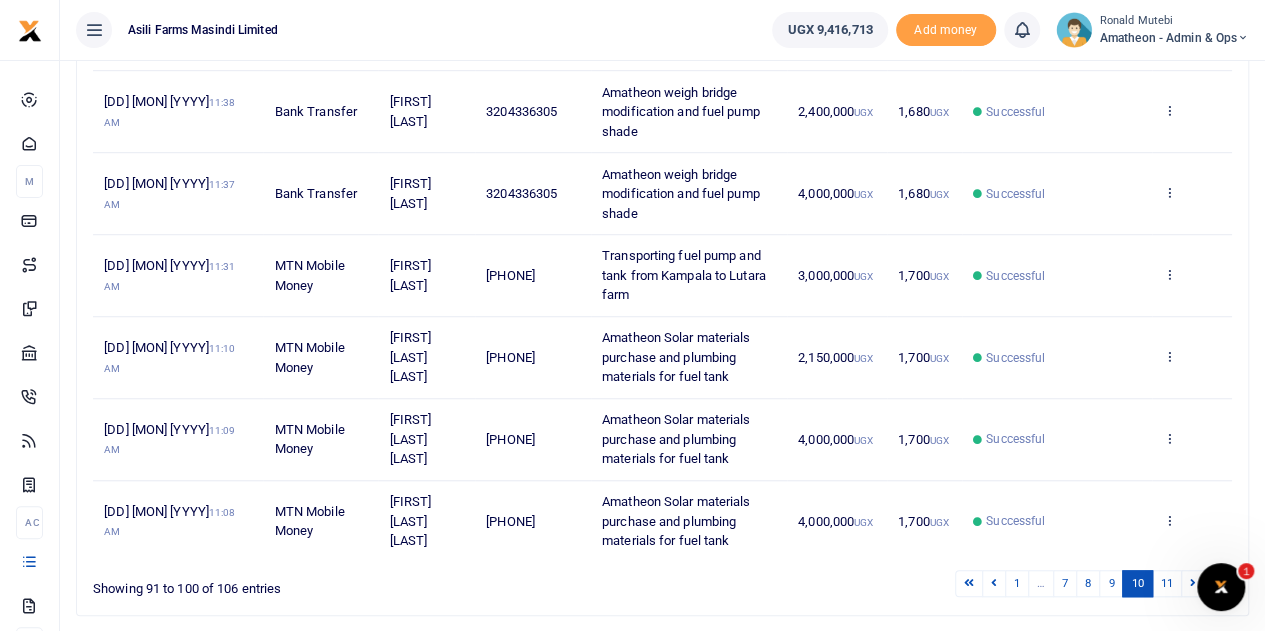 scroll, scrollTop: 672, scrollLeft: 0, axis: vertical 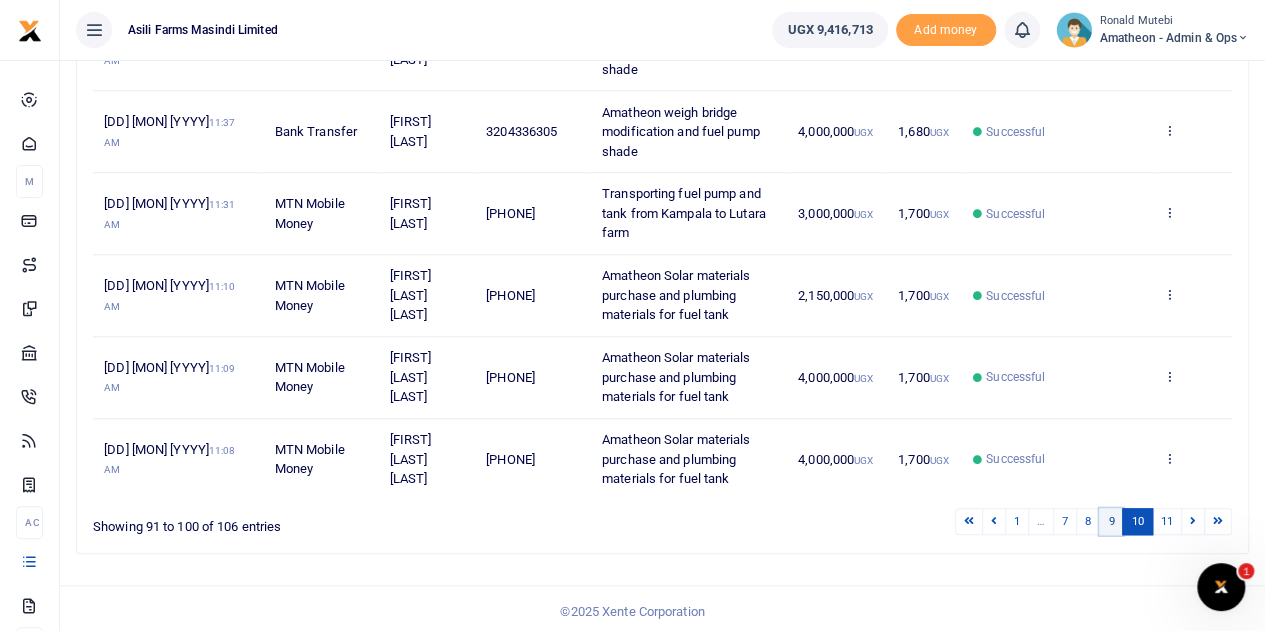 click on "9" at bounding box center [1111, 521] 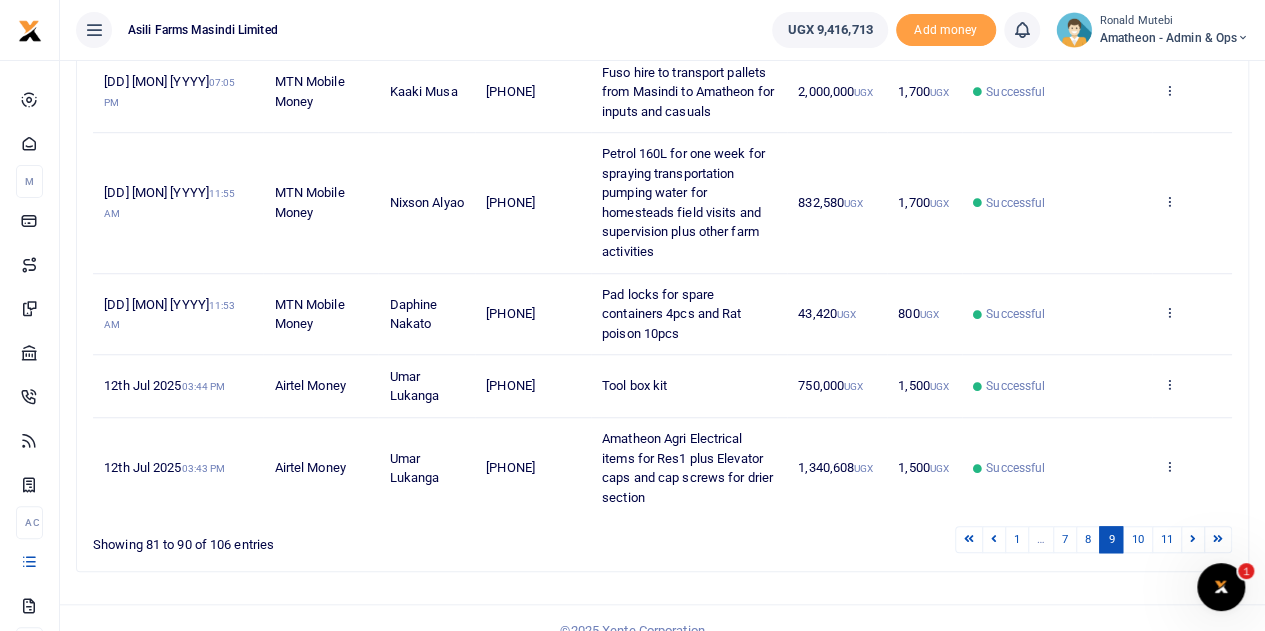 scroll, scrollTop: 653, scrollLeft: 0, axis: vertical 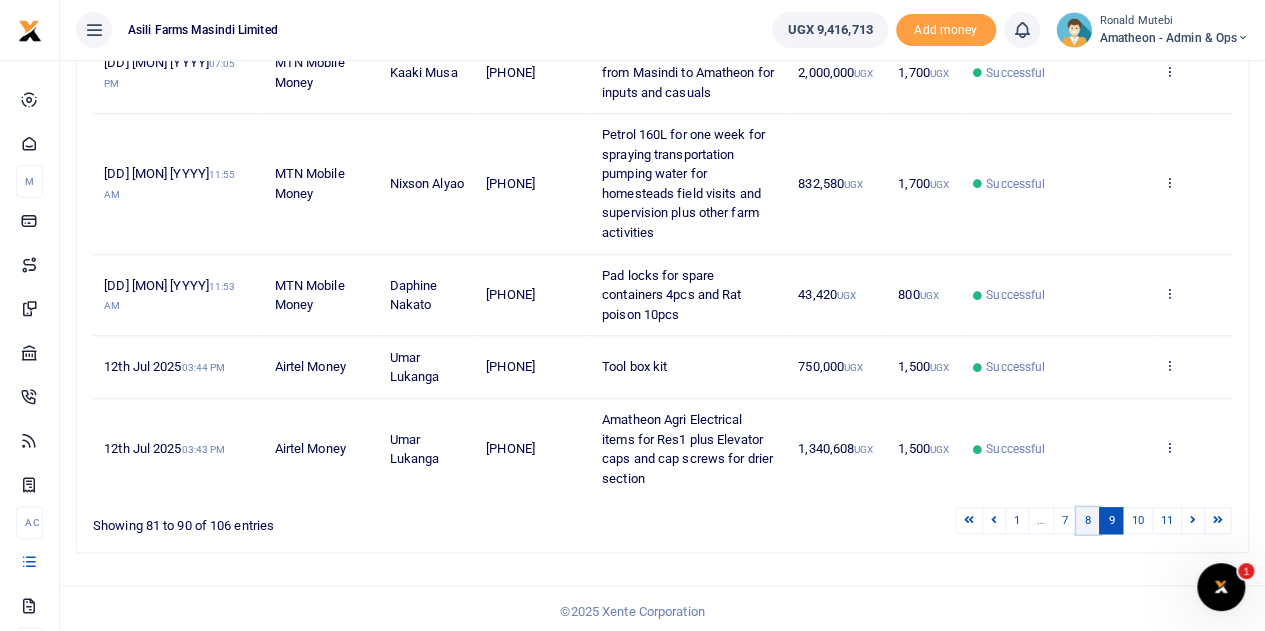 click on "8" at bounding box center (1088, 520) 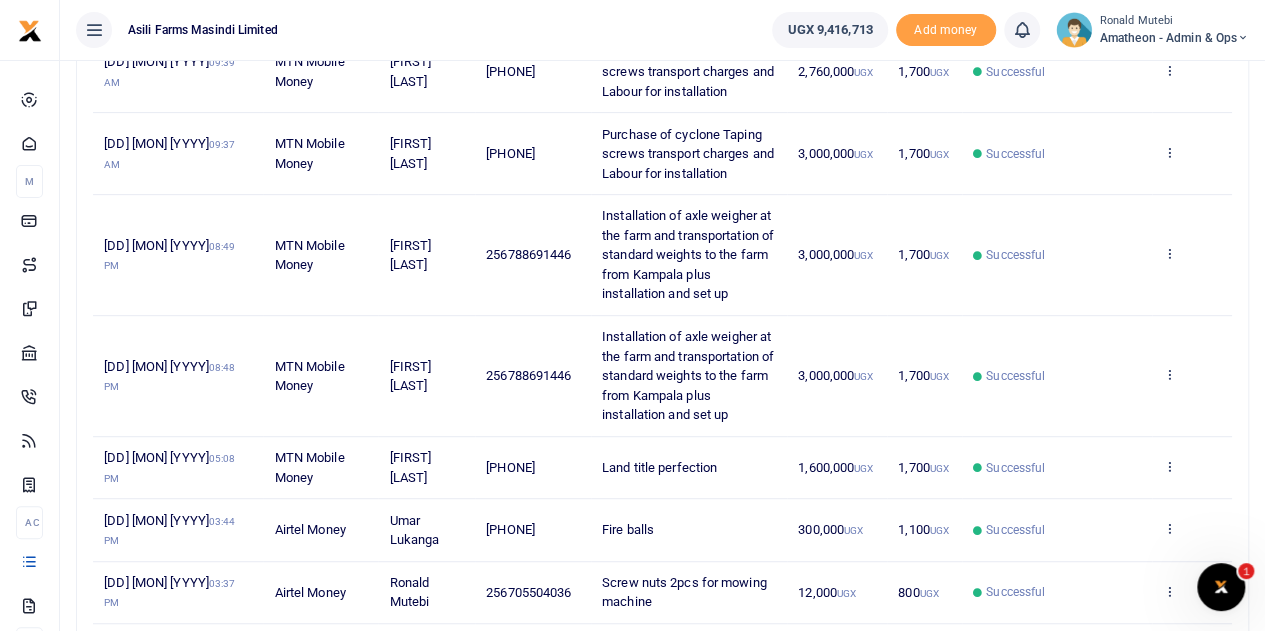 scroll, scrollTop: 653, scrollLeft: 0, axis: vertical 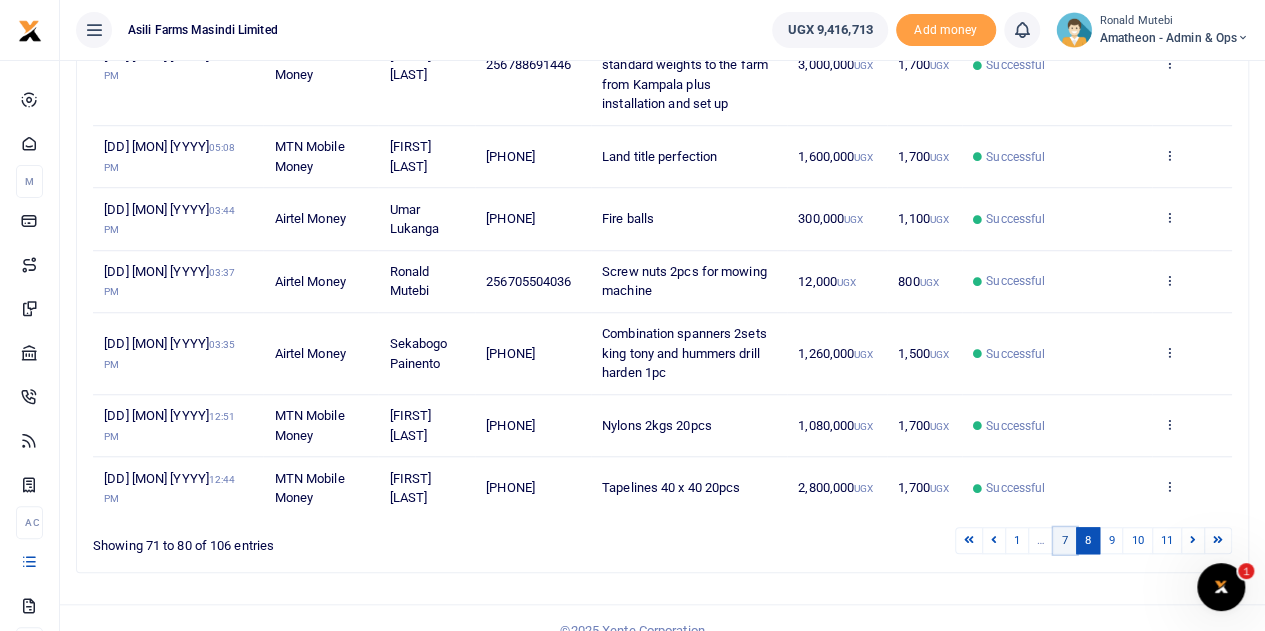 click on "7" at bounding box center (1065, 540) 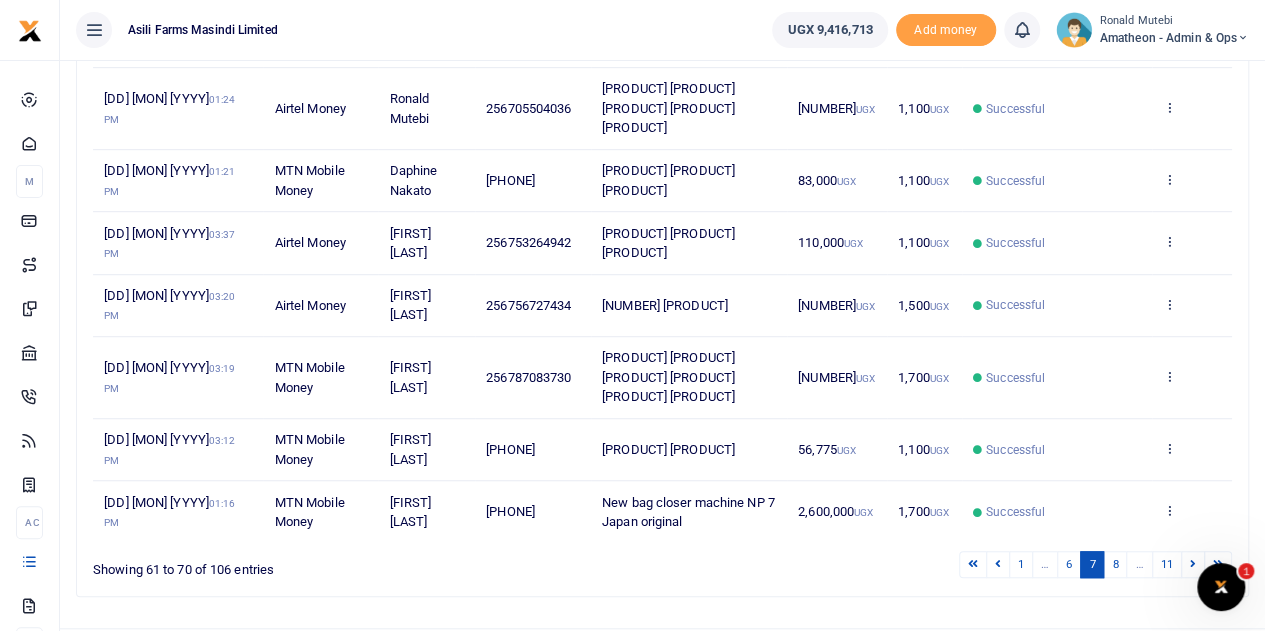 scroll, scrollTop: 536, scrollLeft: 0, axis: vertical 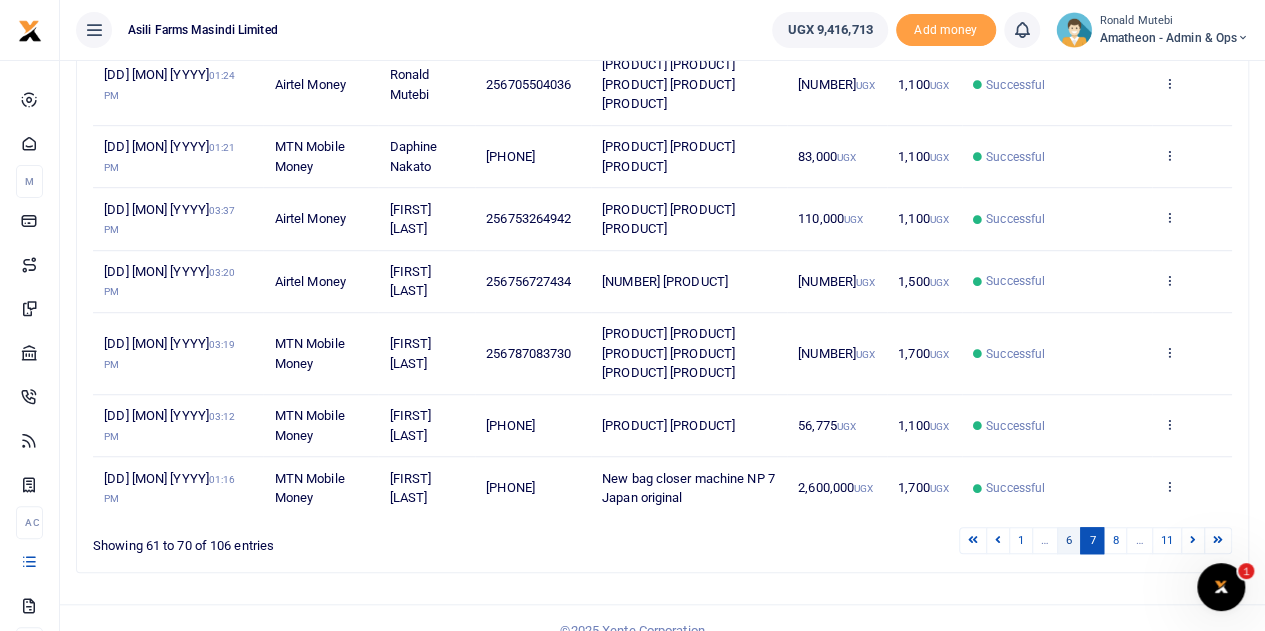 click on "6" at bounding box center (1069, 540) 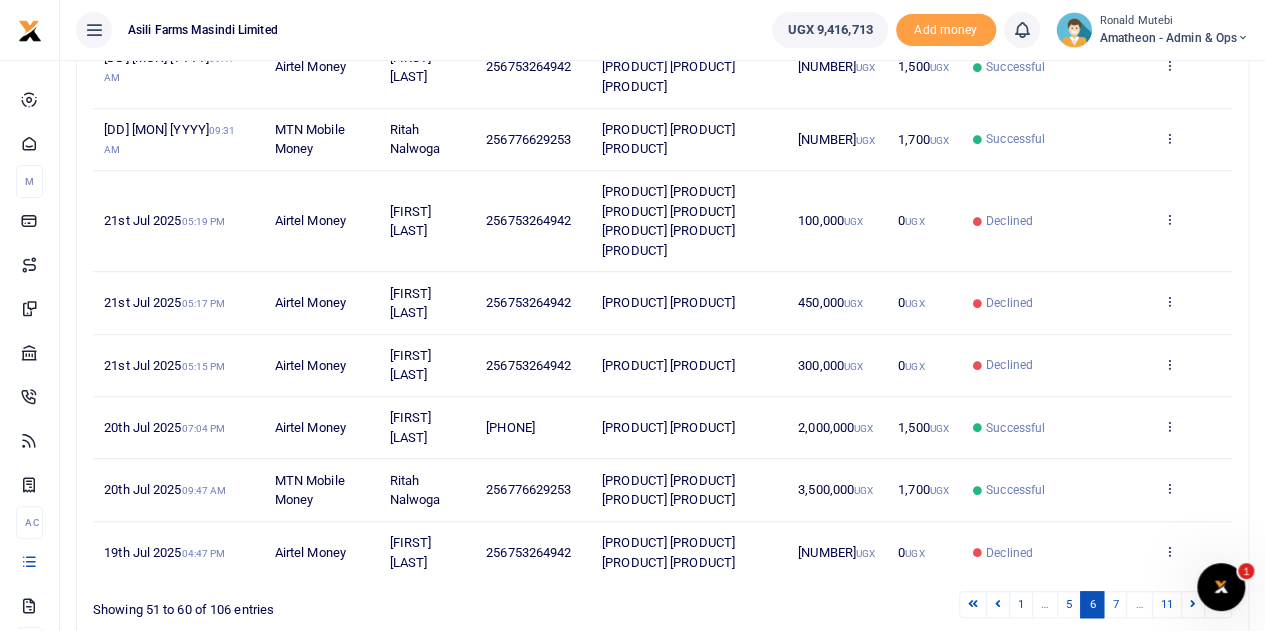 scroll, scrollTop: 594, scrollLeft: 0, axis: vertical 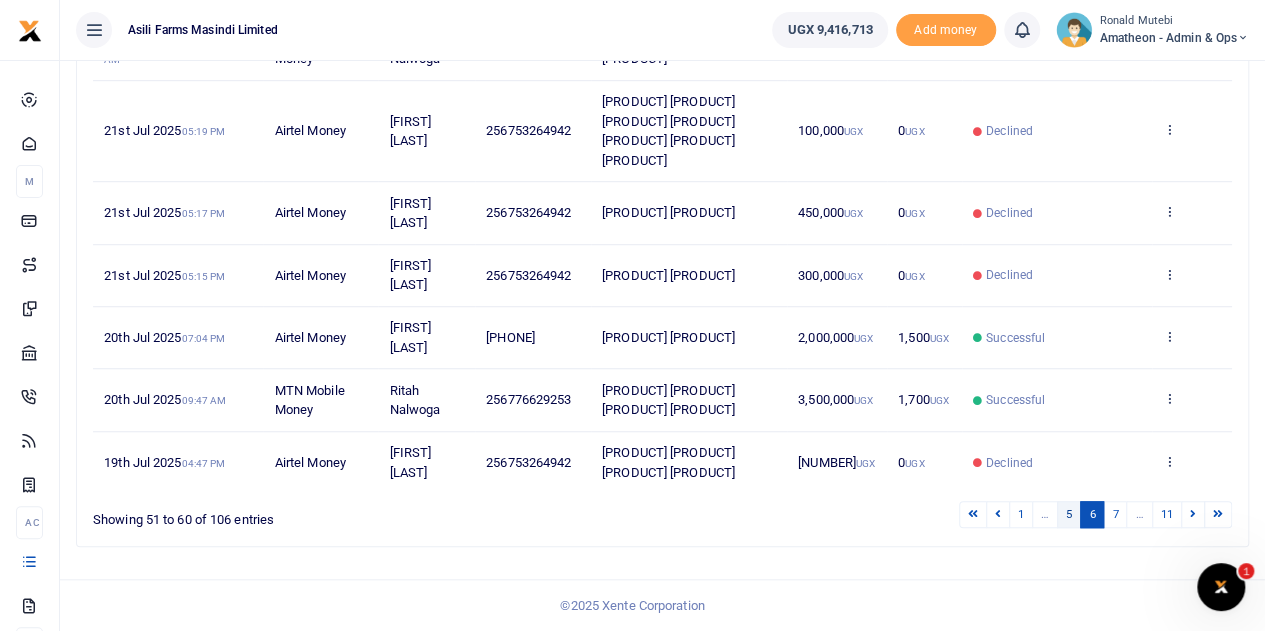 click on "5" at bounding box center [1069, 514] 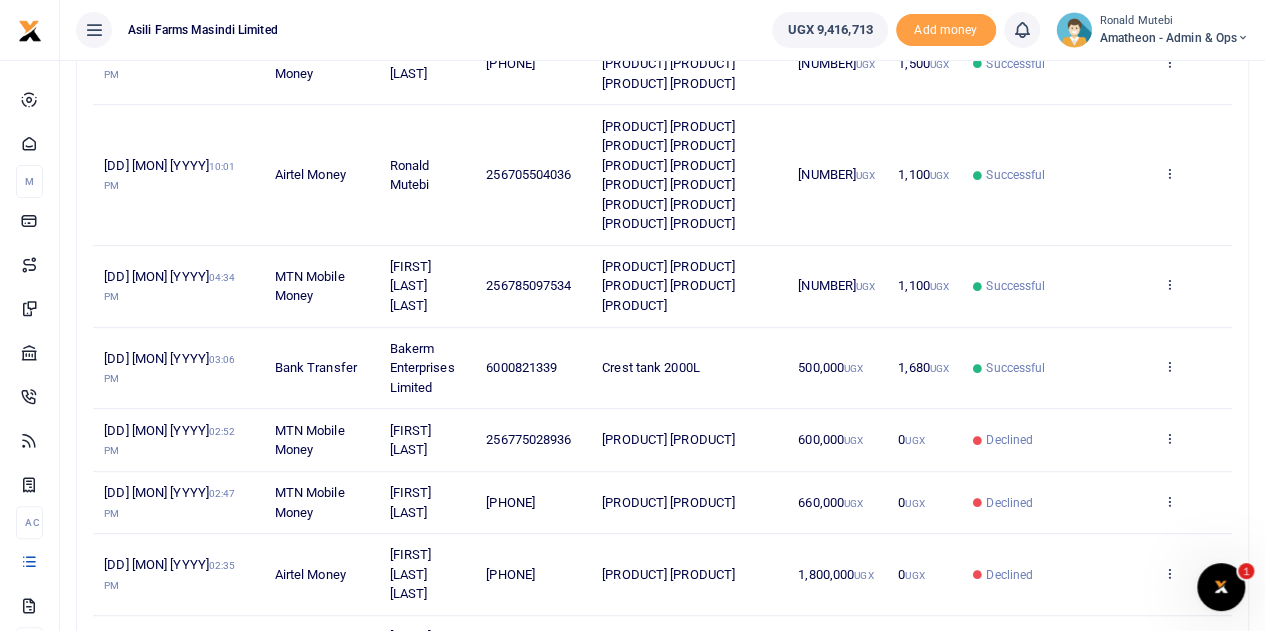 scroll, scrollTop: 750, scrollLeft: 0, axis: vertical 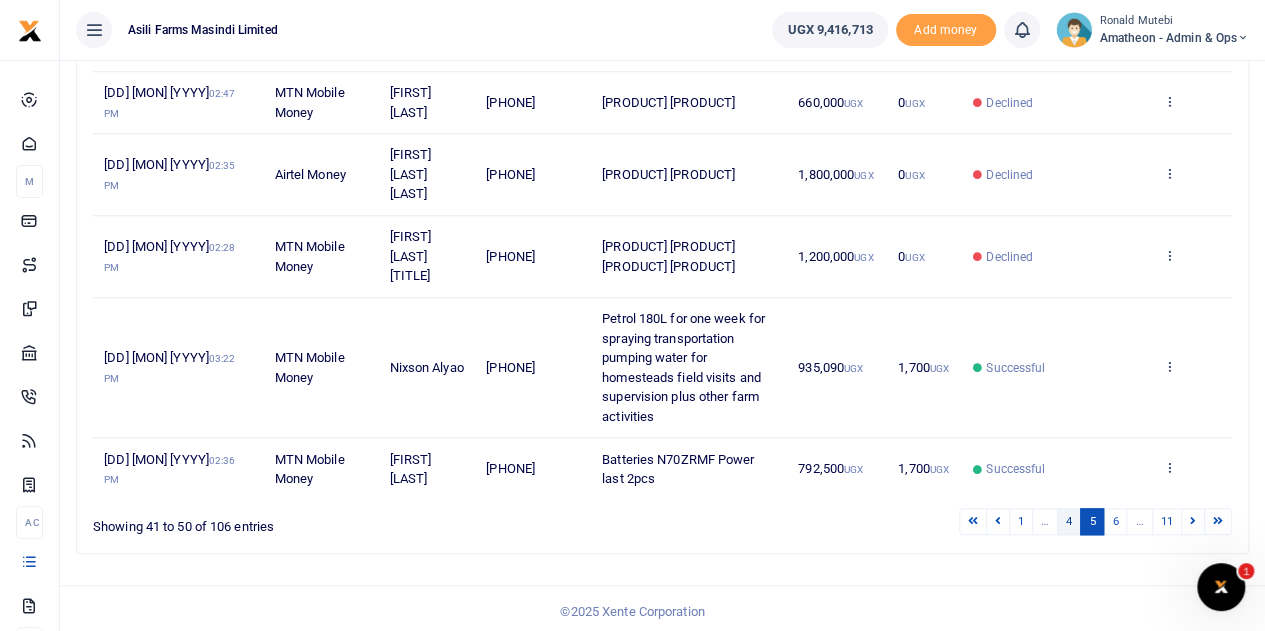 click on "4" at bounding box center [1069, 521] 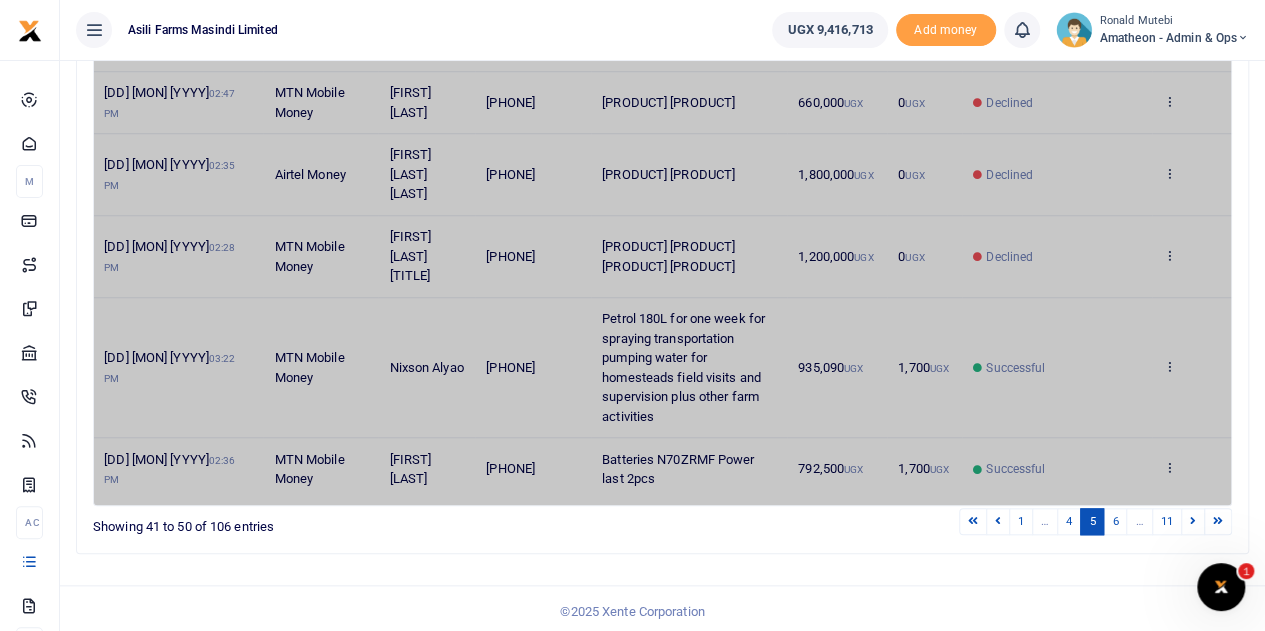 scroll, scrollTop: 575, scrollLeft: 0, axis: vertical 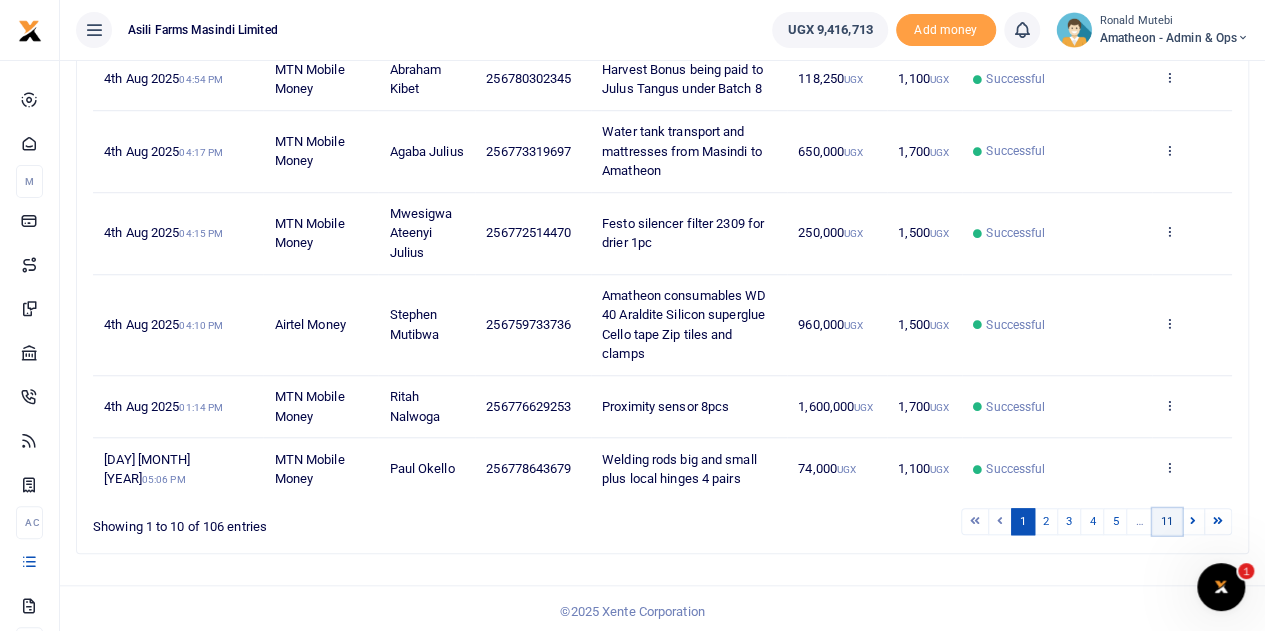 click on "11" at bounding box center (1167, 521) 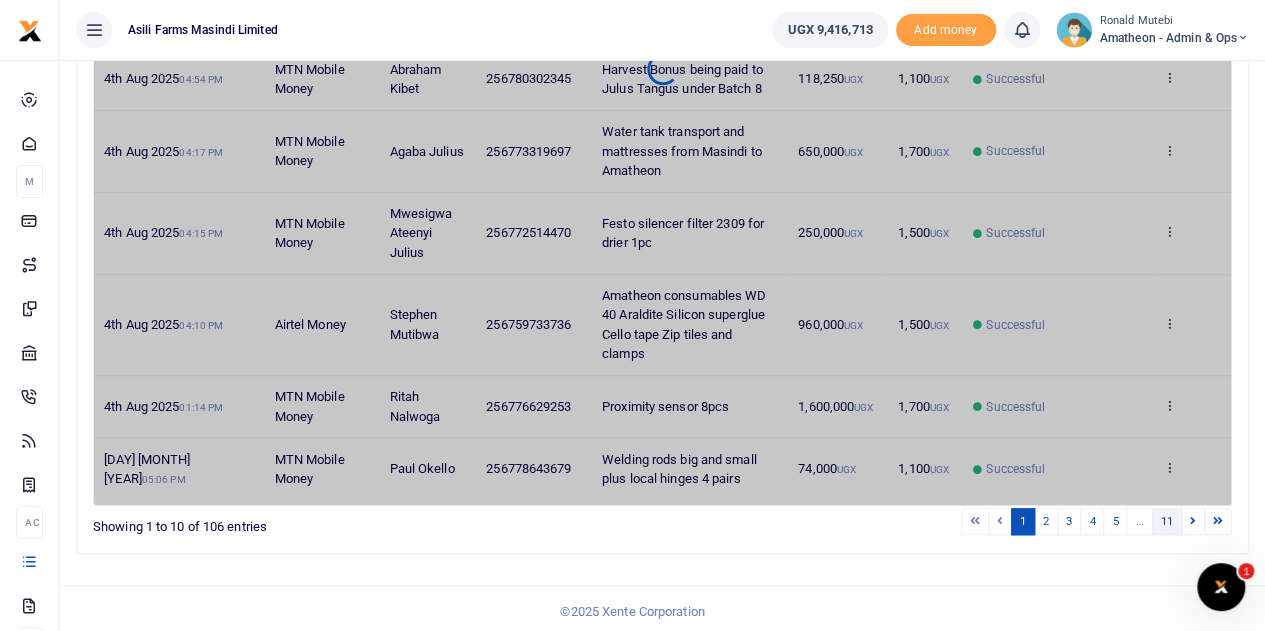 scroll, scrollTop: 444, scrollLeft: 0, axis: vertical 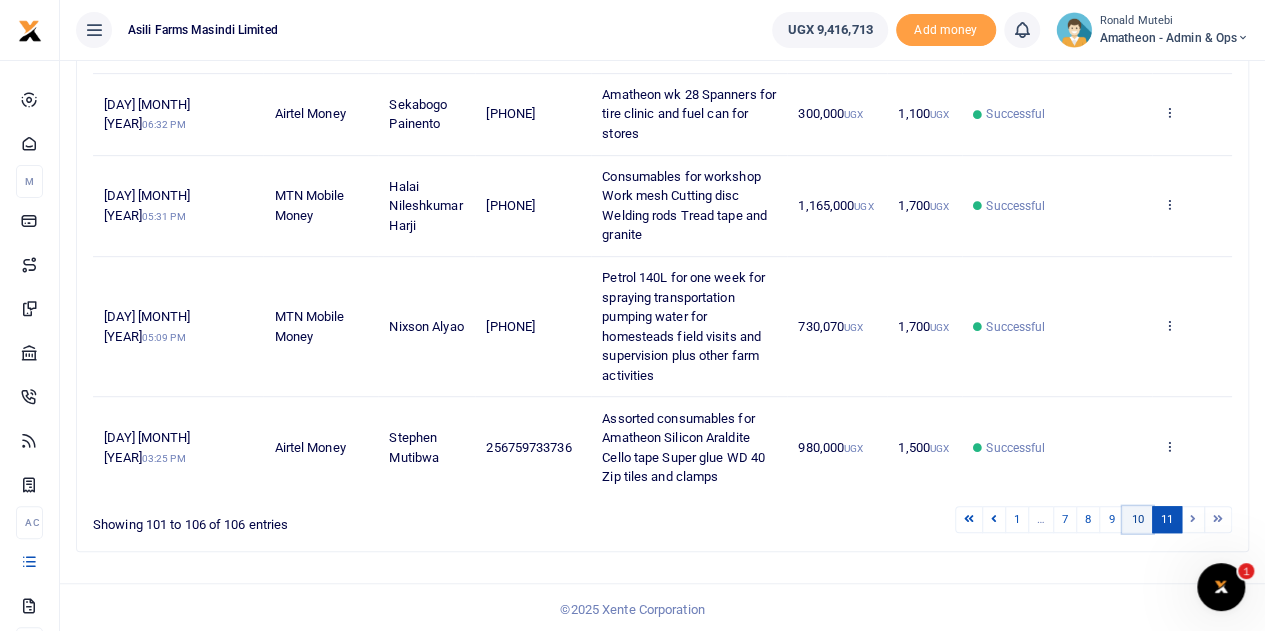 click on "10" at bounding box center [1137, 519] 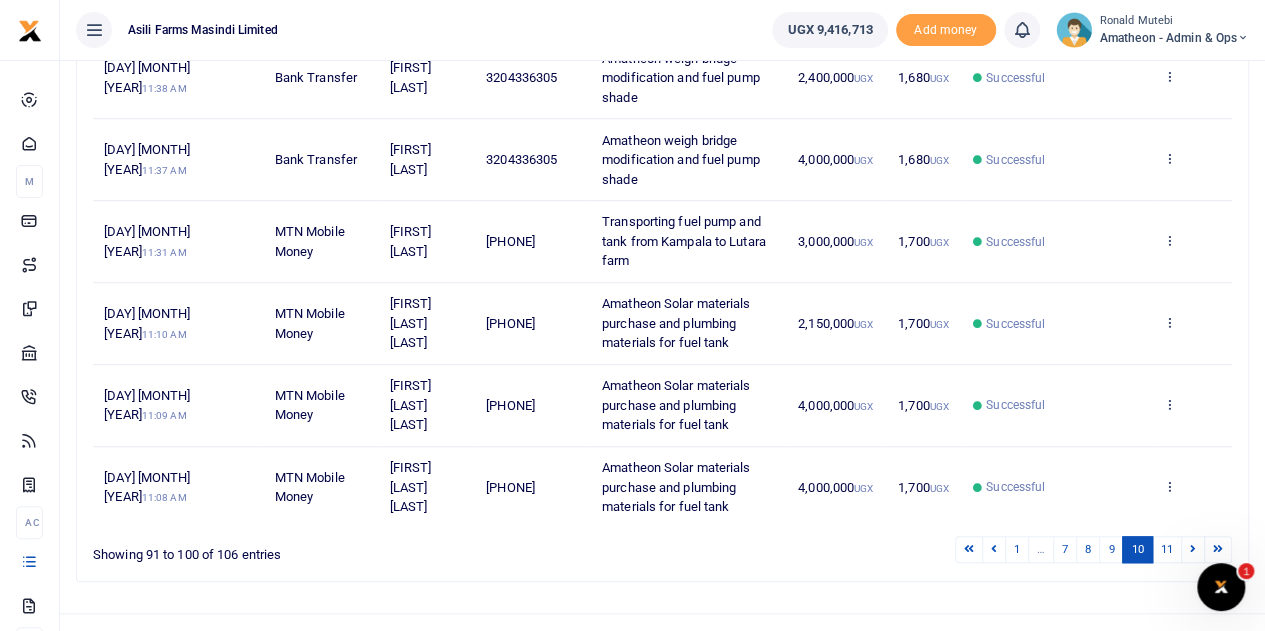 scroll, scrollTop: 672, scrollLeft: 0, axis: vertical 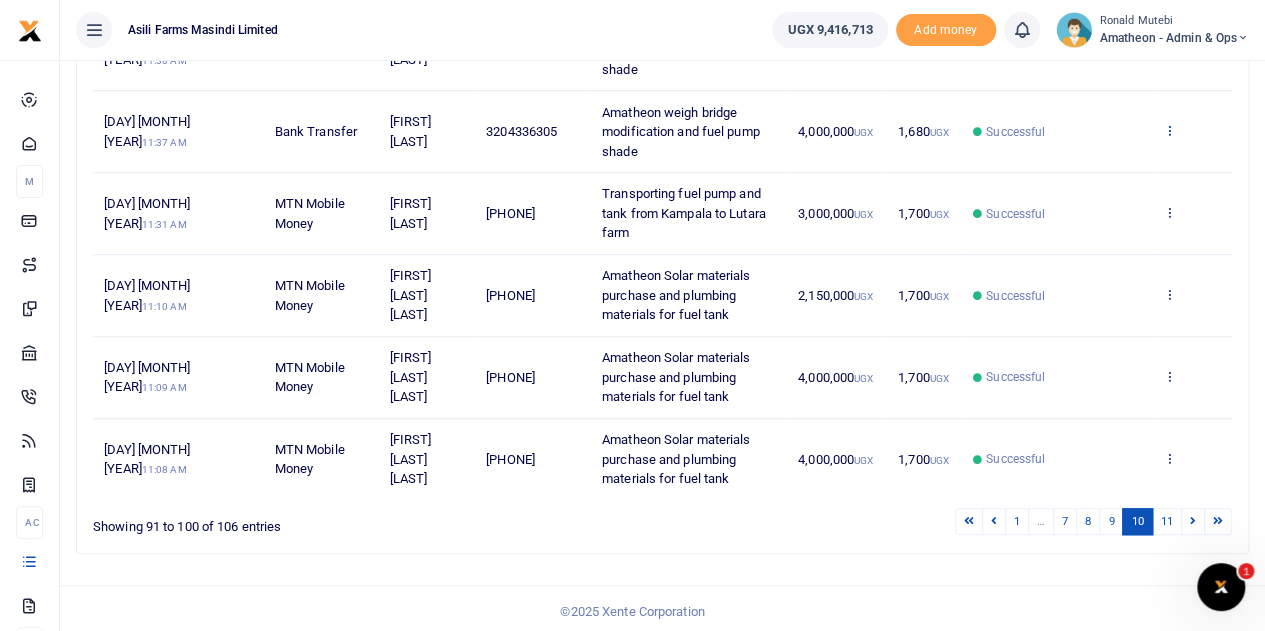 click at bounding box center [1169, 130] 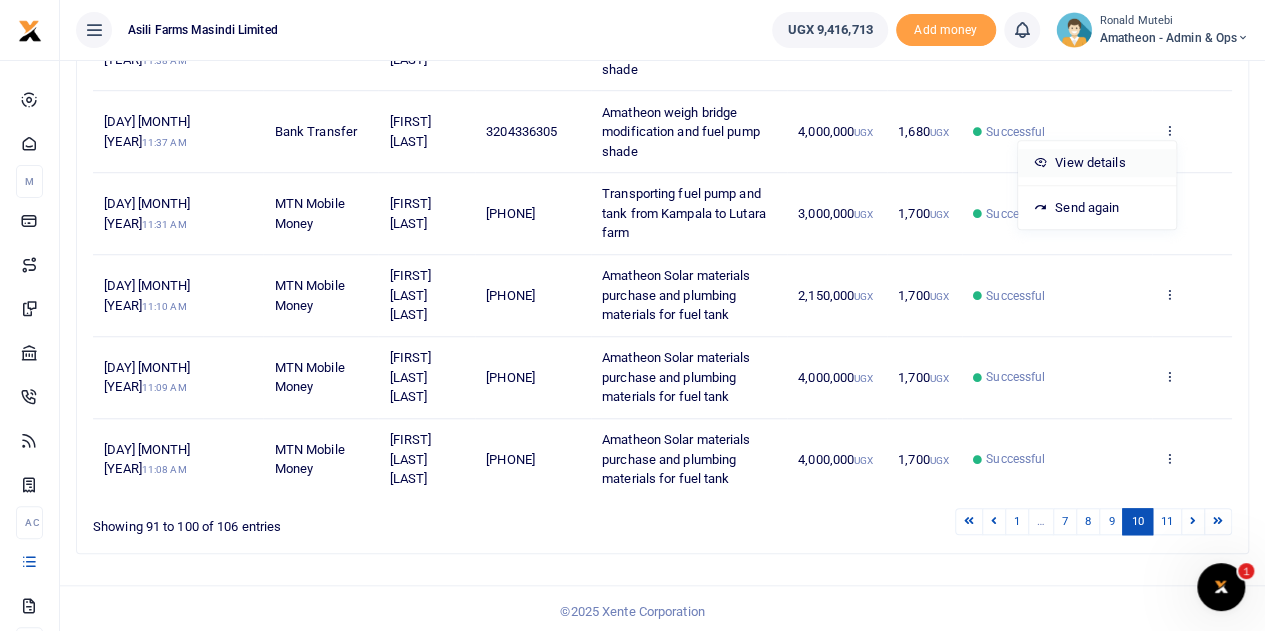click on "View details" at bounding box center (1097, 163) 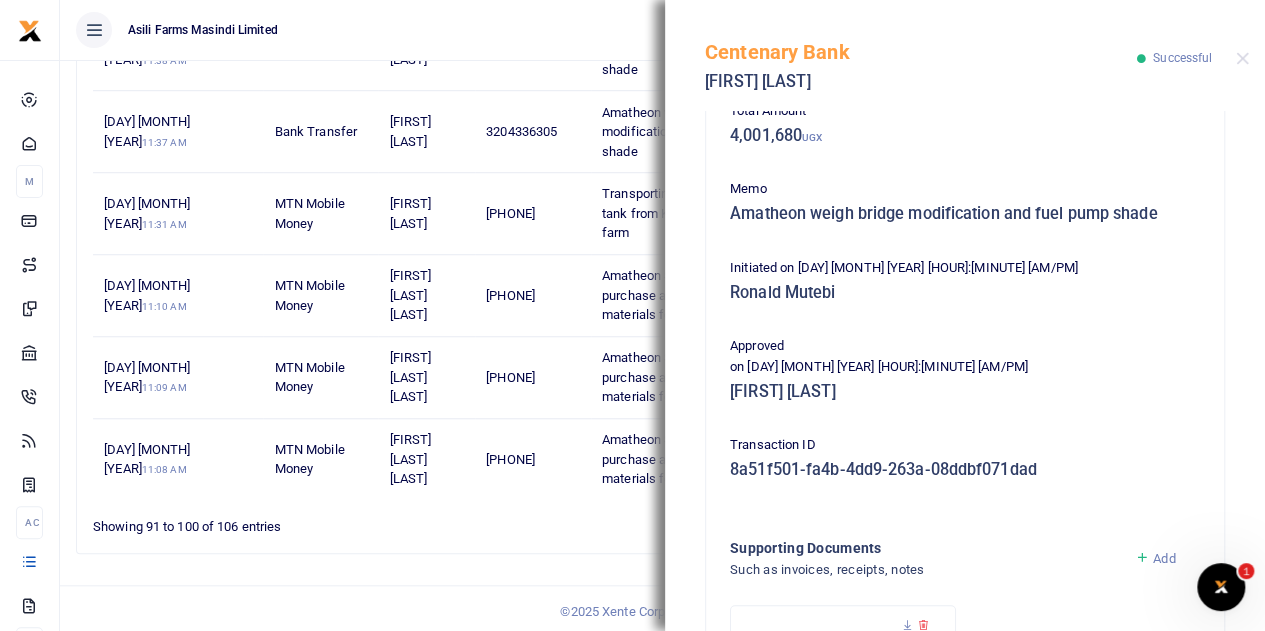 scroll, scrollTop: 500, scrollLeft: 0, axis: vertical 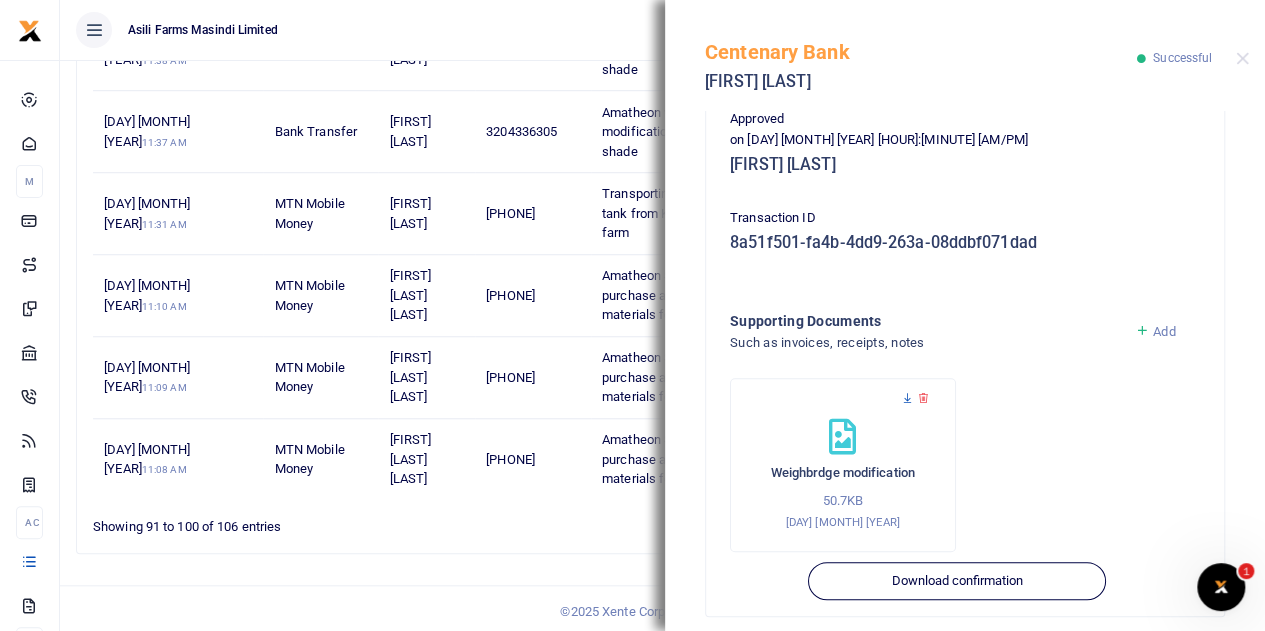 click at bounding box center [907, 398] 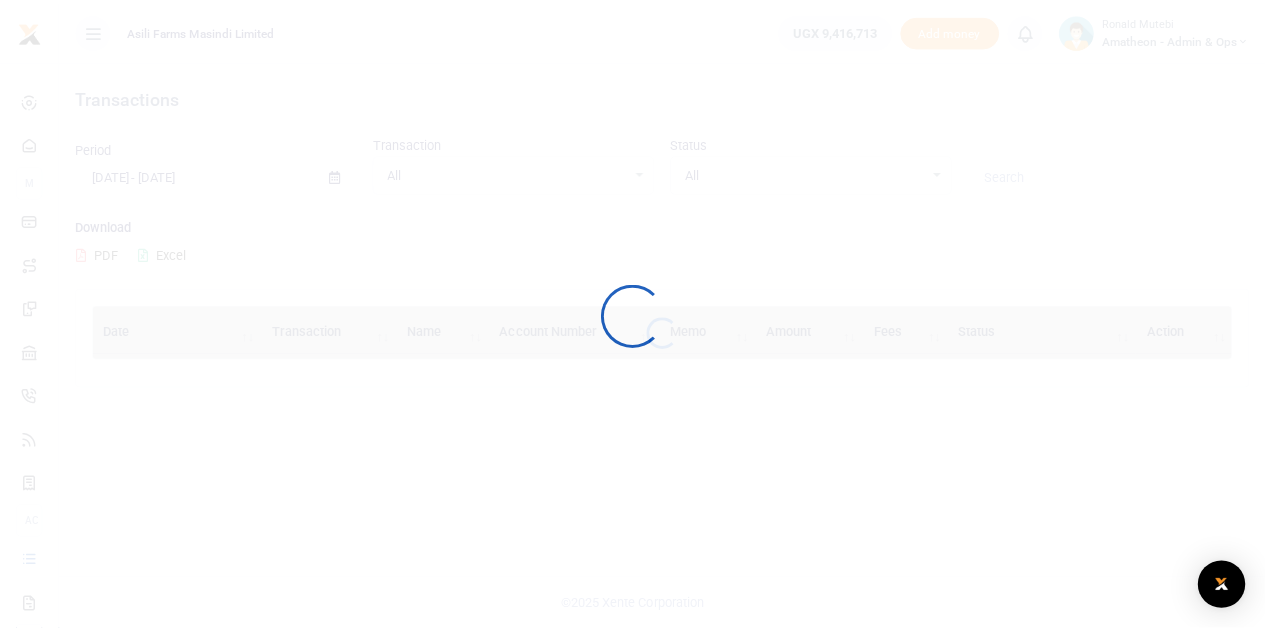 scroll, scrollTop: 0, scrollLeft: 0, axis: both 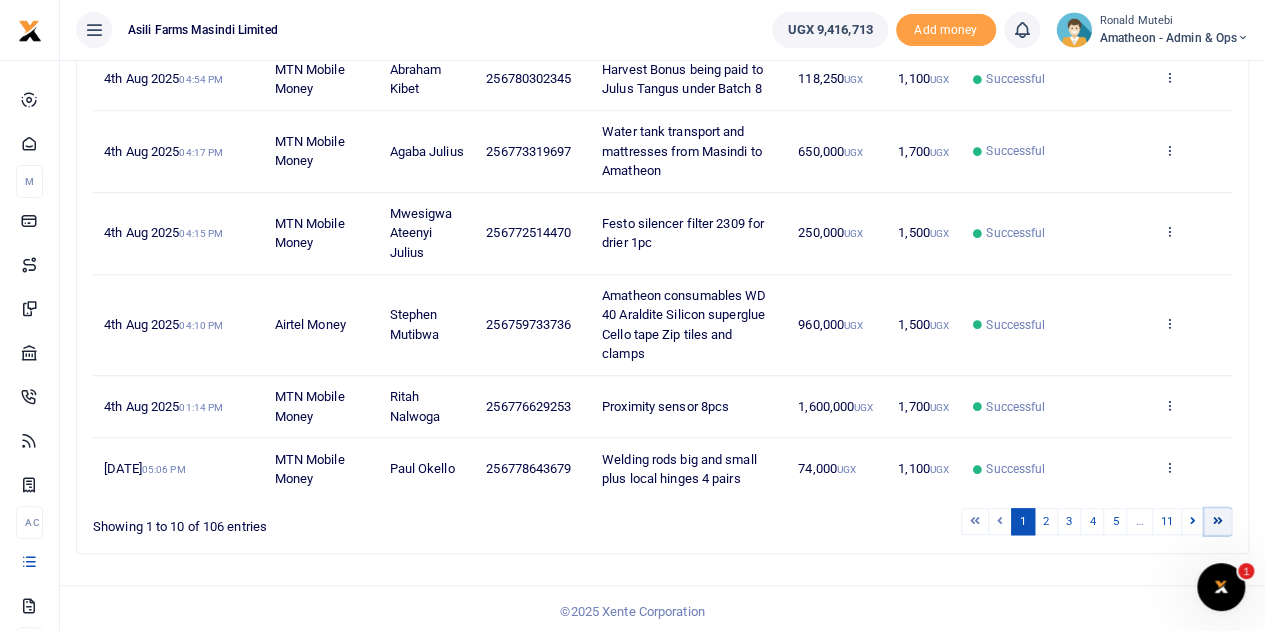 click at bounding box center [1218, 520] 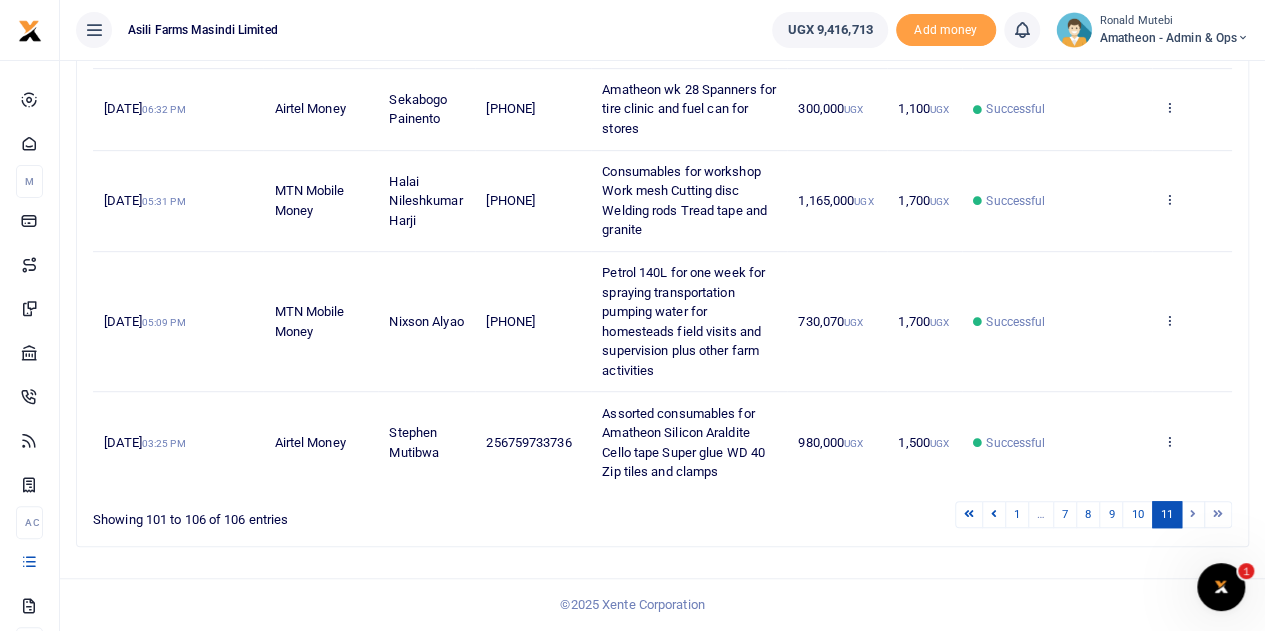 scroll, scrollTop: 444, scrollLeft: 0, axis: vertical 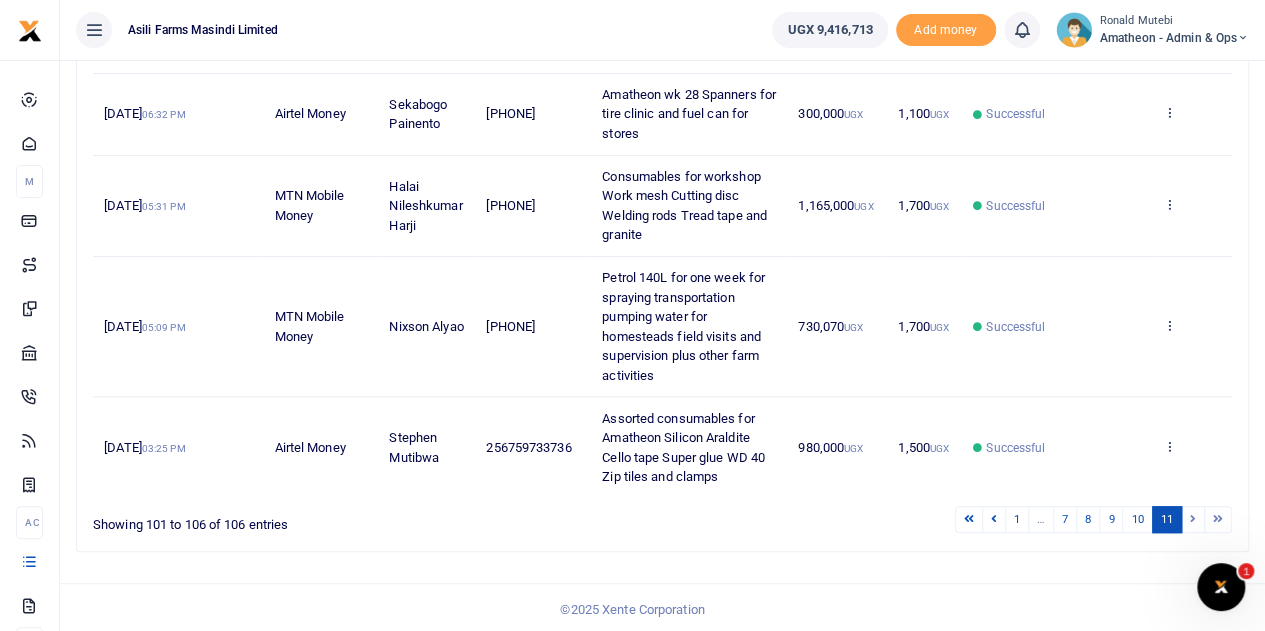 click at bounding box center [1218, 519] 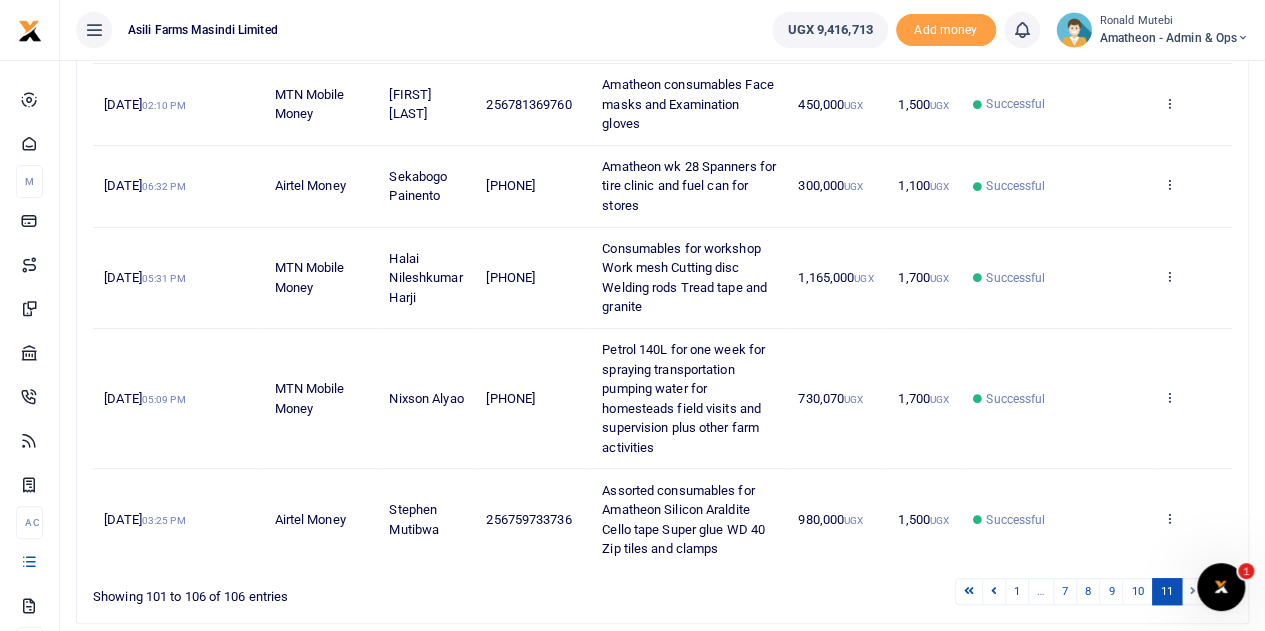 scroll, scrollTop: 344, scrollLeft: 0, axis: vertical 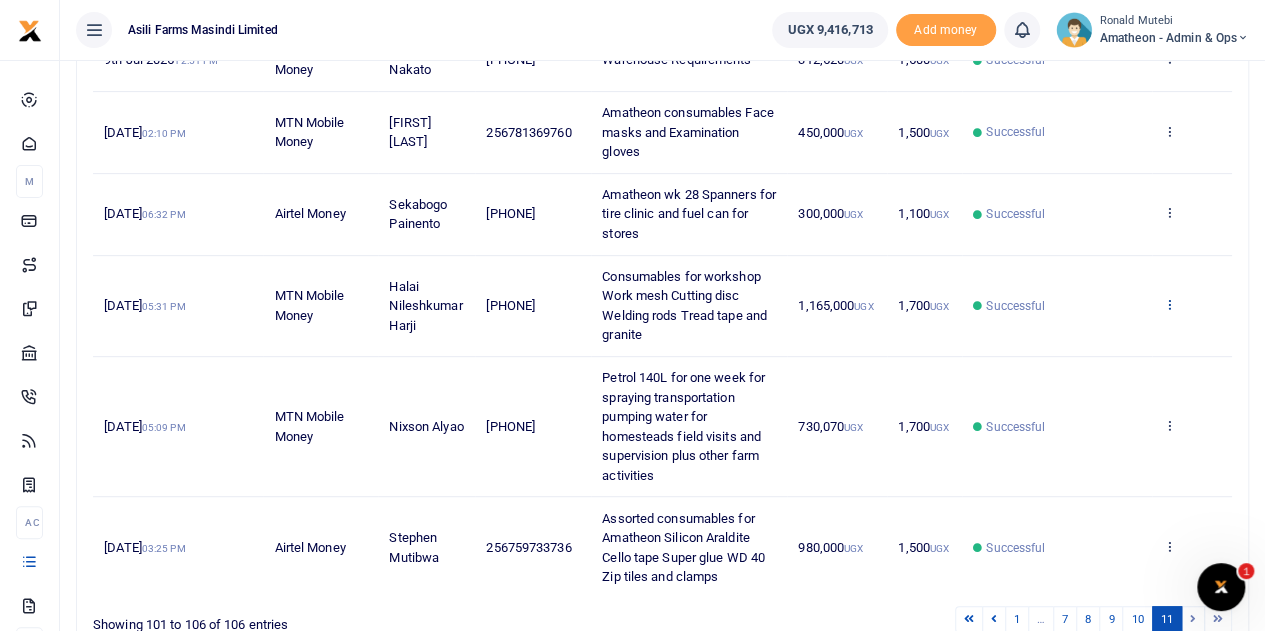 click at bounding box center [1169, 304] 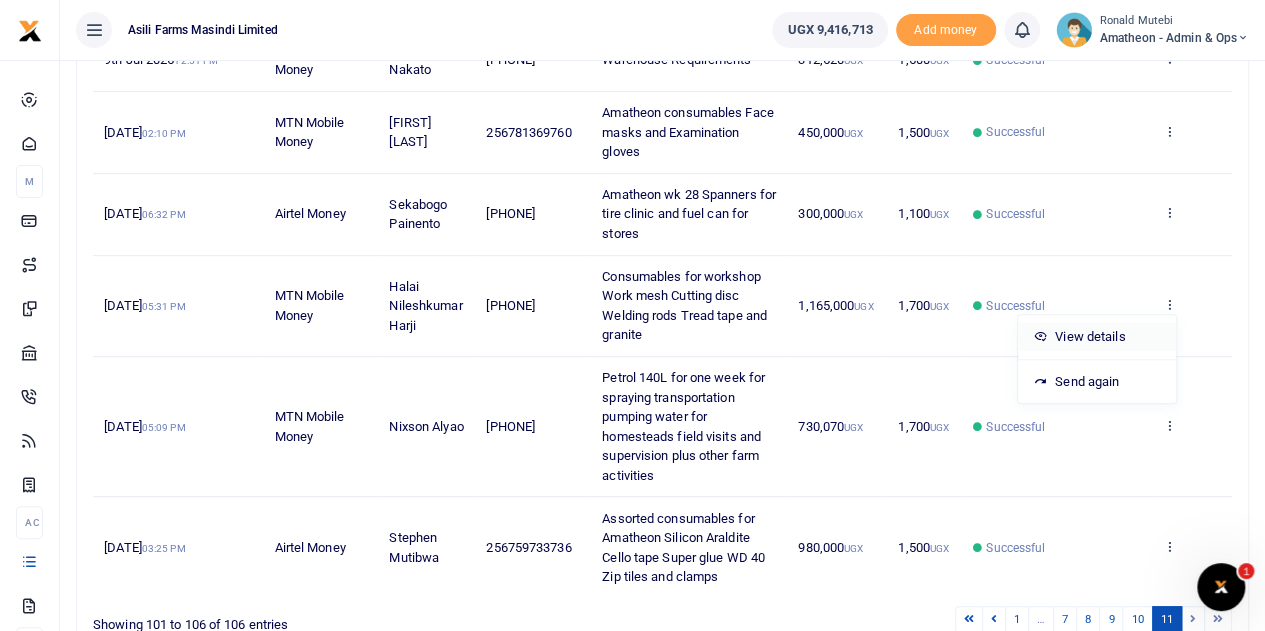click on "View details" at bounding box center (1097, 337) 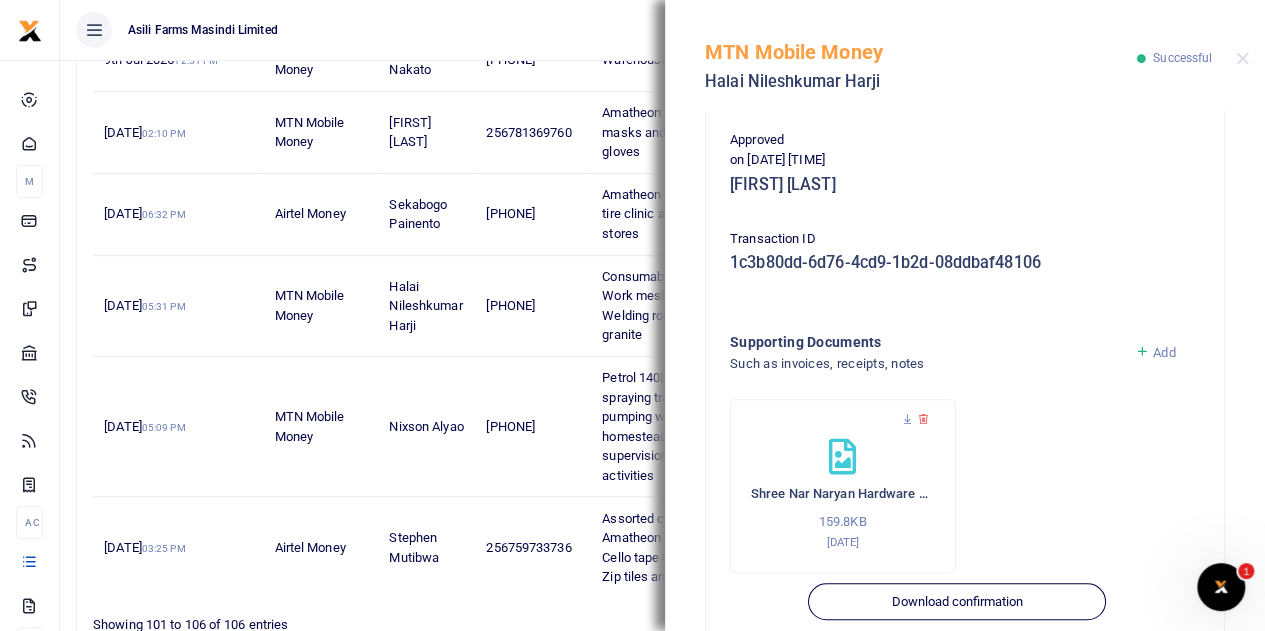 scroll, scrollTop: 500, scrollLeft: 0, axis: vertical 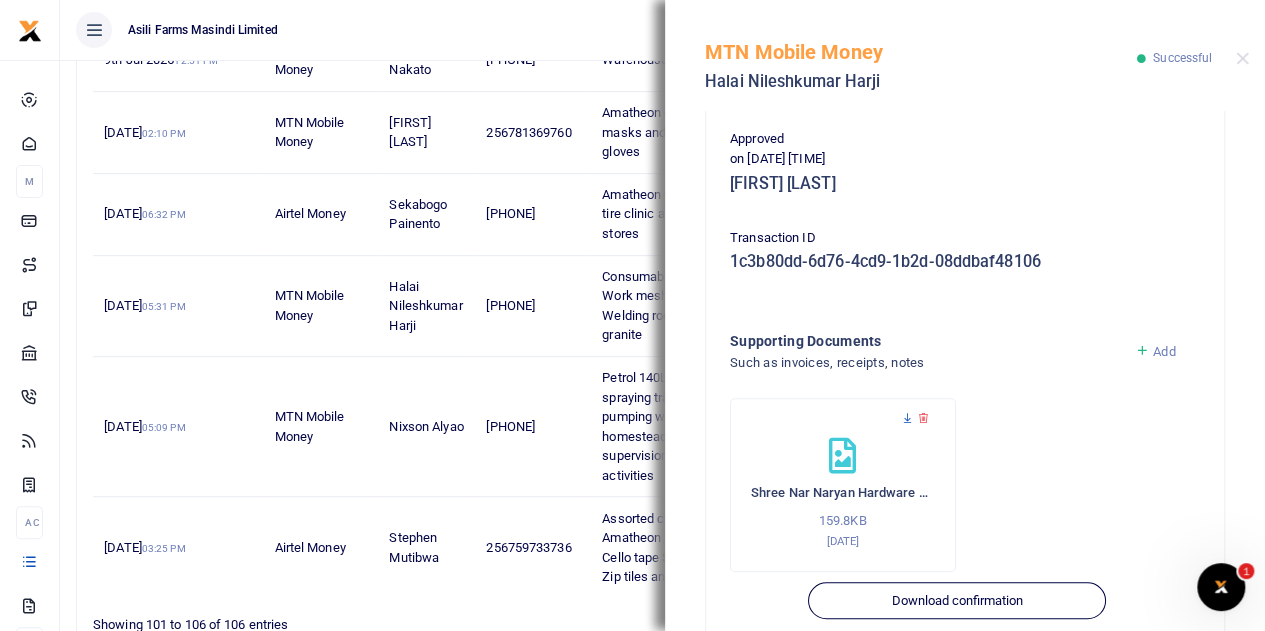 click at bounding box center (907, 418) 